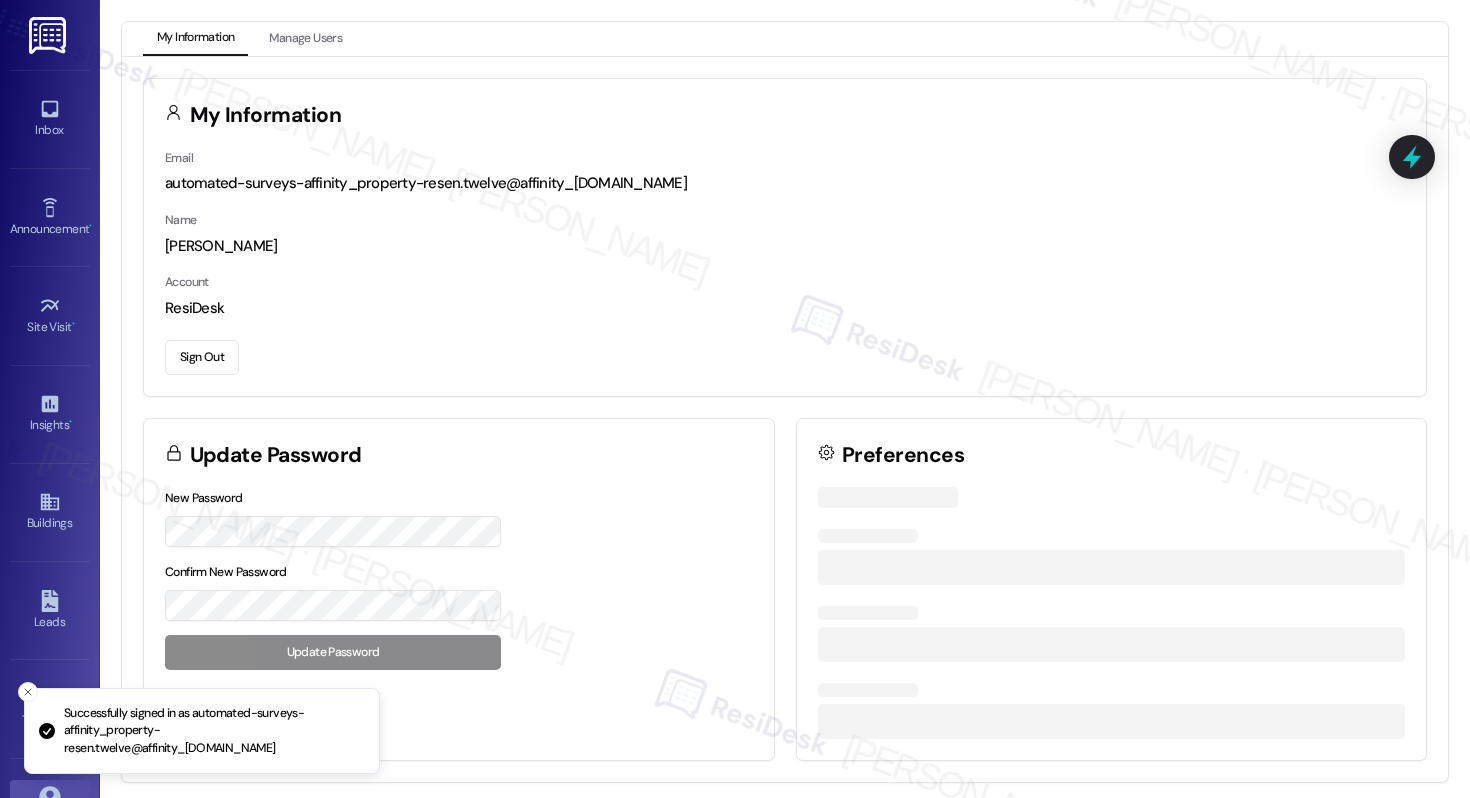 scroll, scrollTop: 0, scrollLeft: 0, axis: both 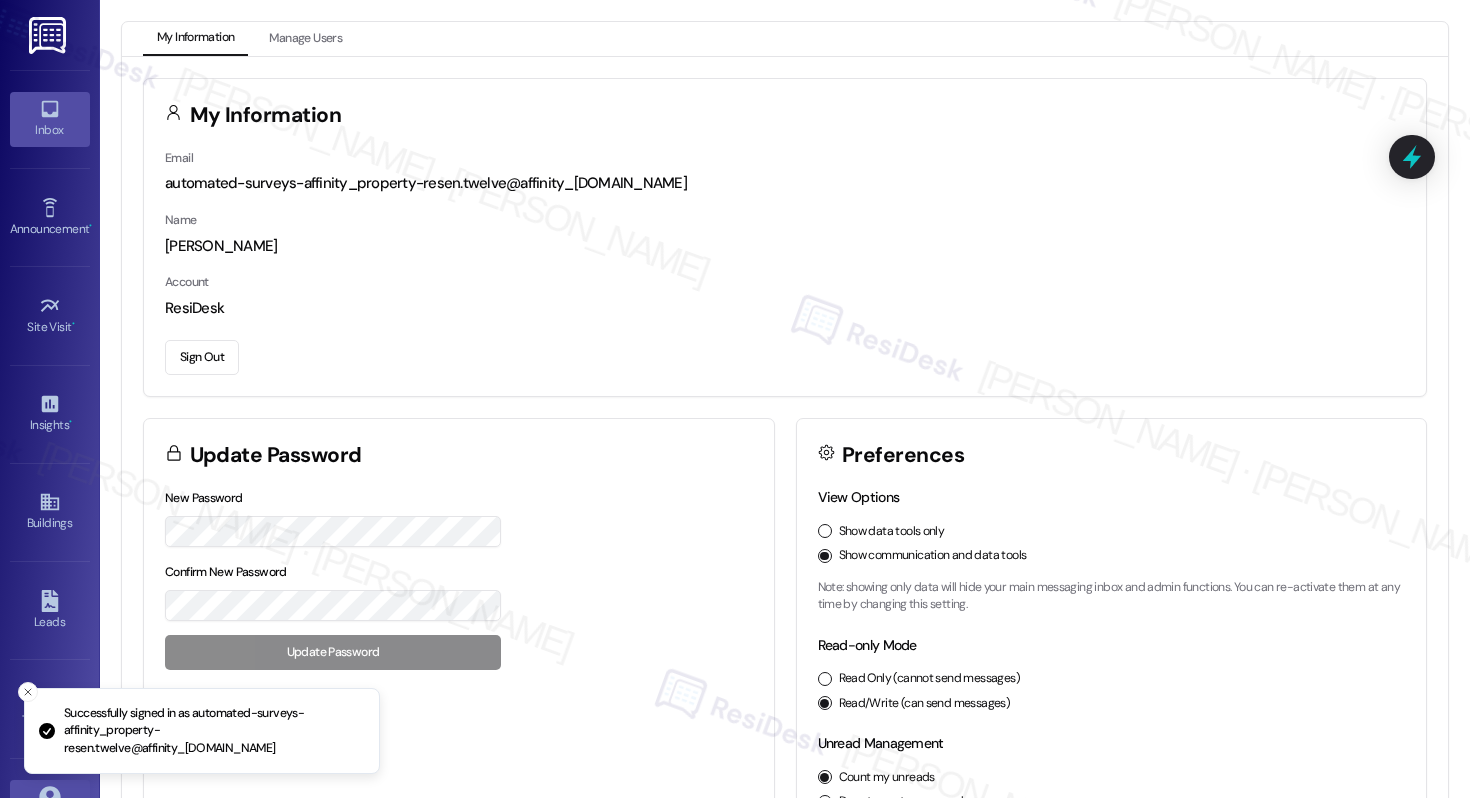 click on "Inbox" at bounding box center [50, 119] 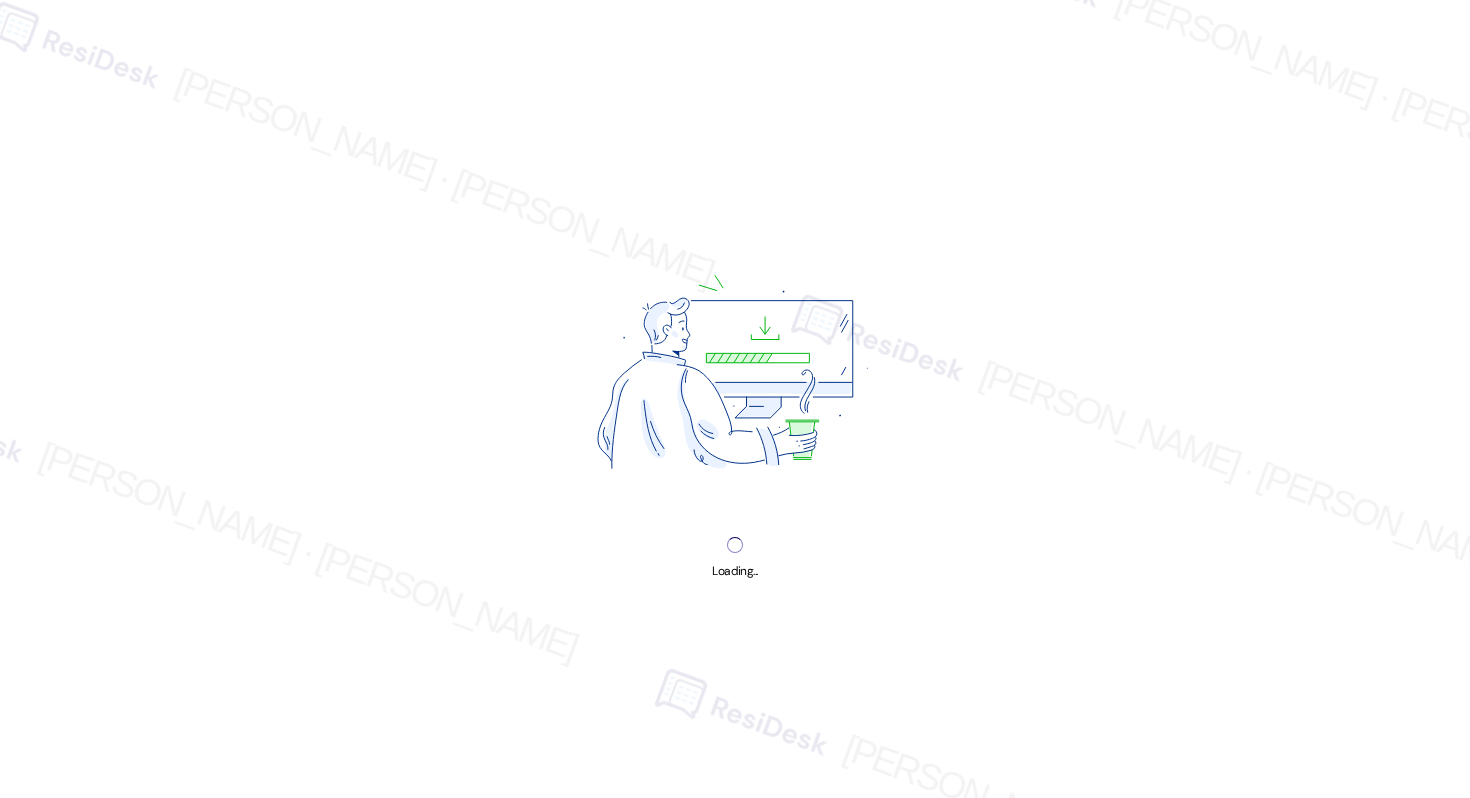 scroll, scrollTop: 0, scrollLeft: 0, axis: both 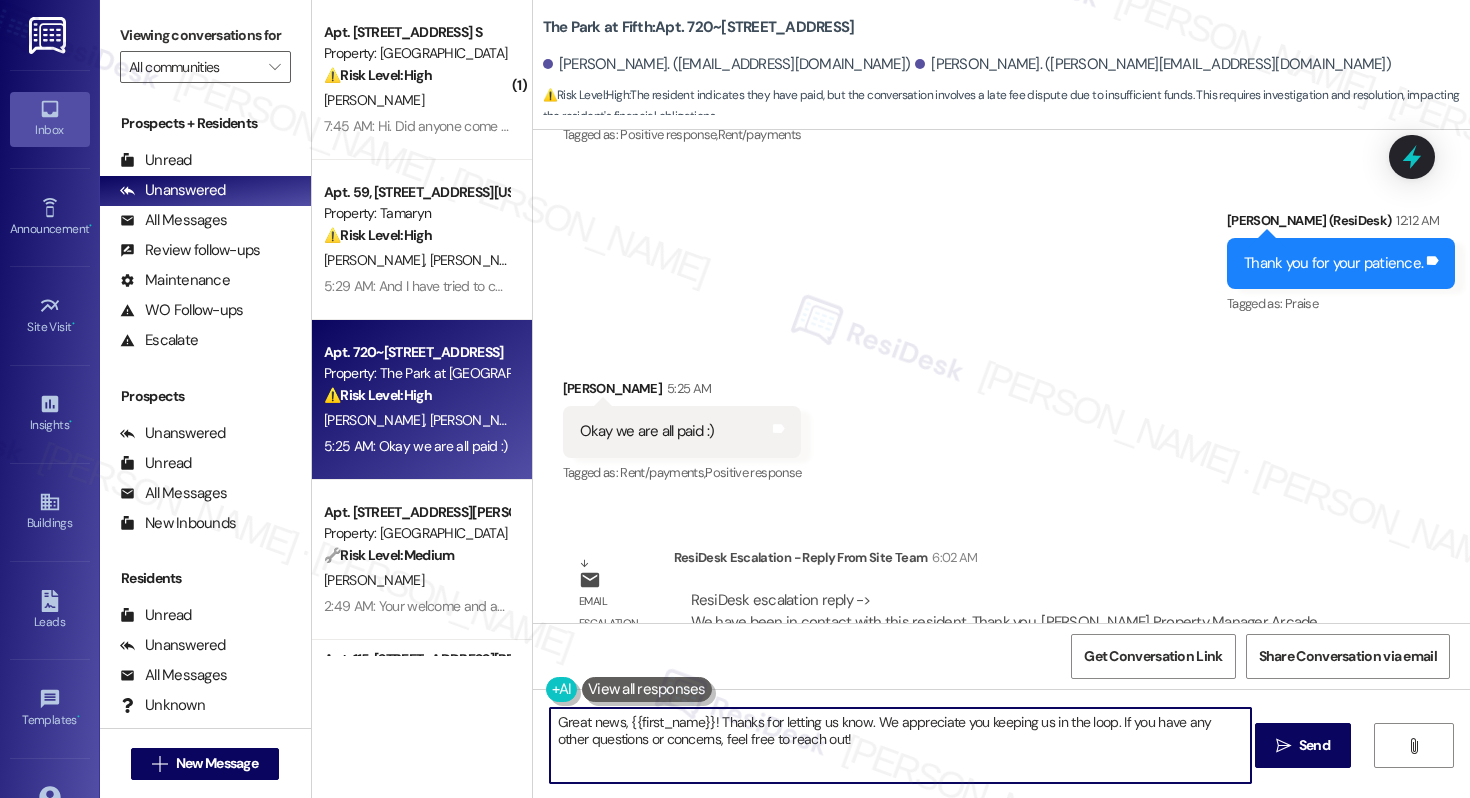 click on "Great news, {{first_name}}! Thanks for letting us know. We appreciate you keeping us in the loop. If you have any other questions or concerns, feel free to reach out!" at bounding box center (900, 745) 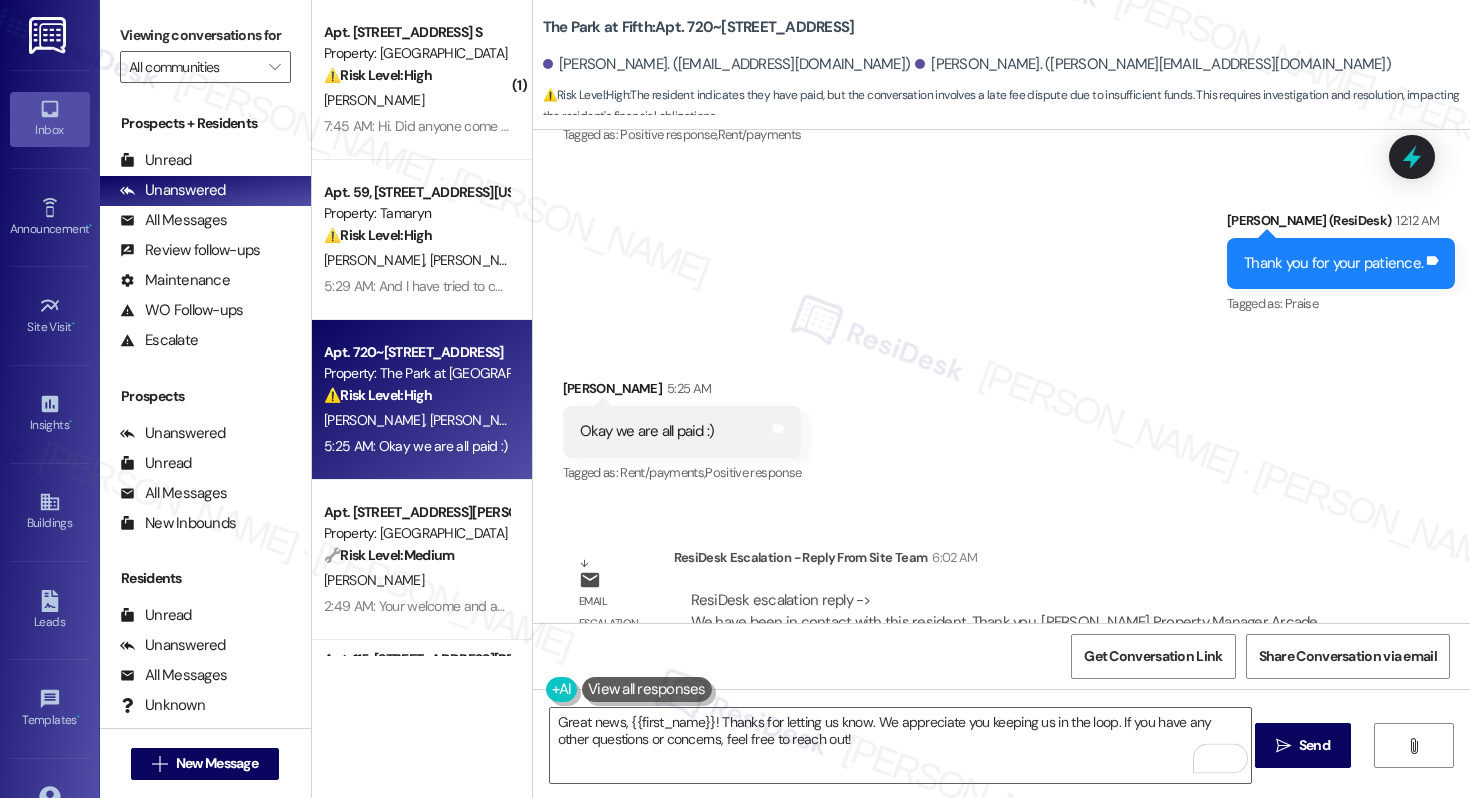 click on "[PERSON_NAME] 5:25 AM" at bounding box center [682, 392] 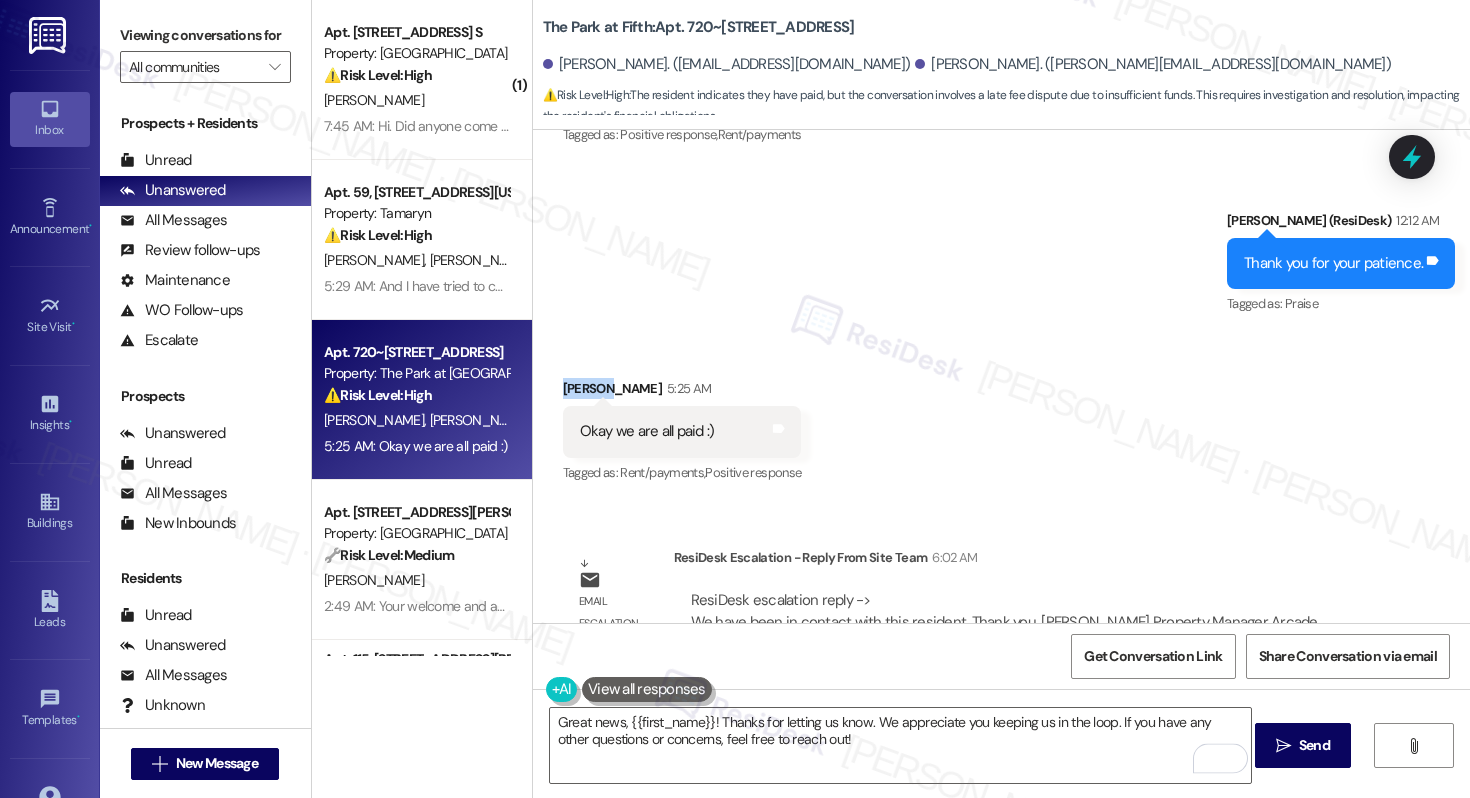click on "[PERSON_NAME] 5:25 AM" at bounding box center [682, 392] 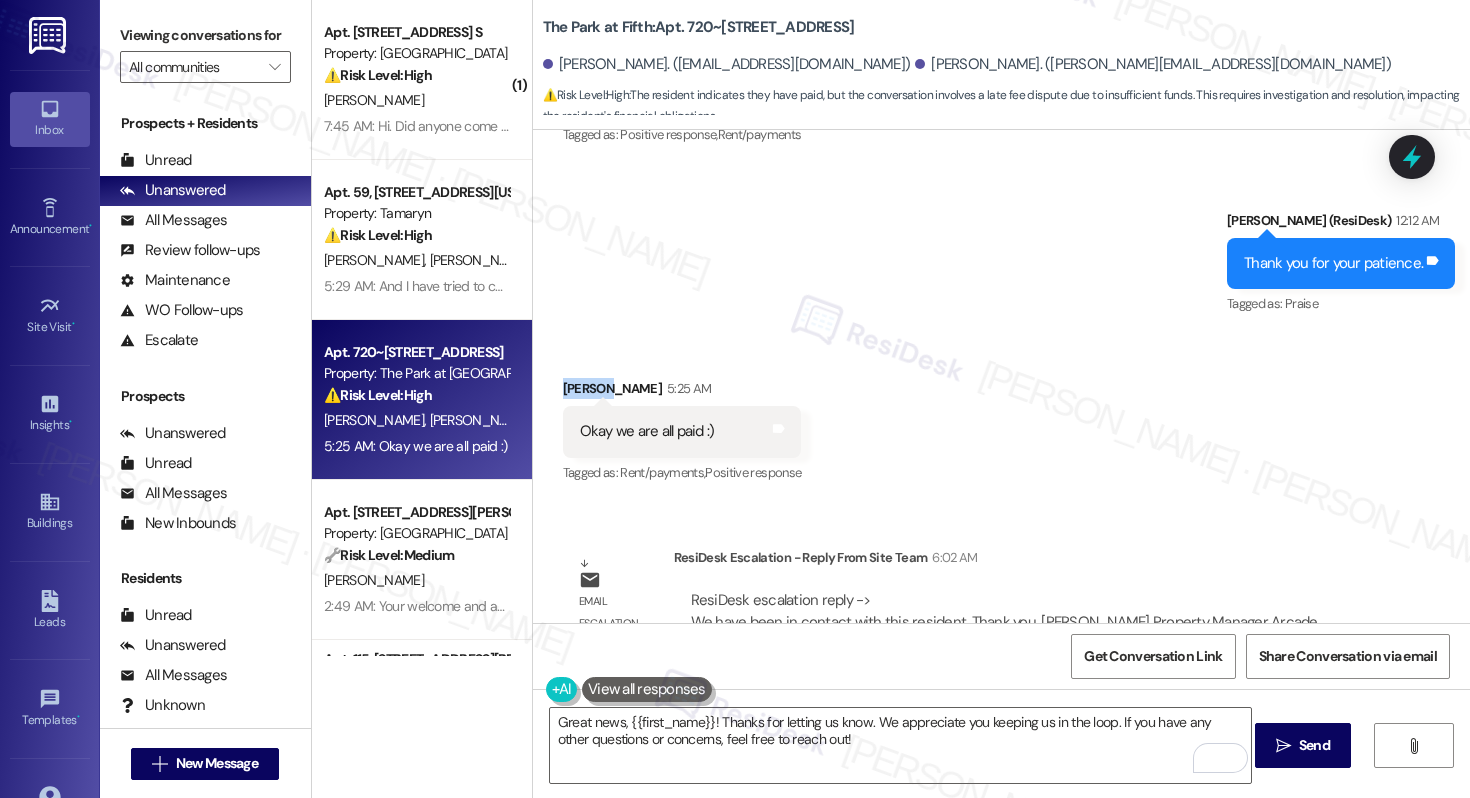copy on "[PERSON_NAME]" 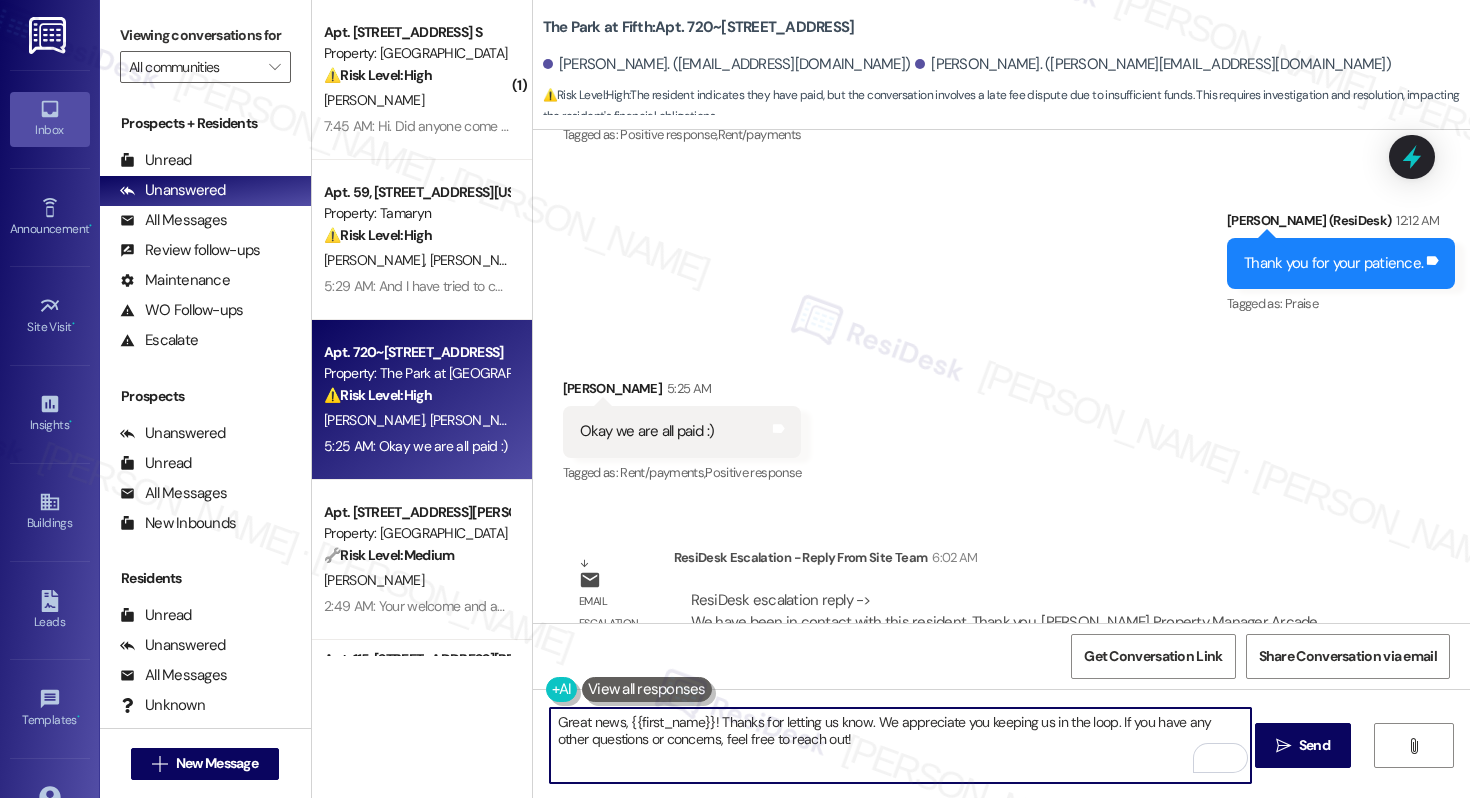 drag, startPoint x: 621, startPoint y: 724, endPoint x: 690, endPoint y: 724, distance: 69 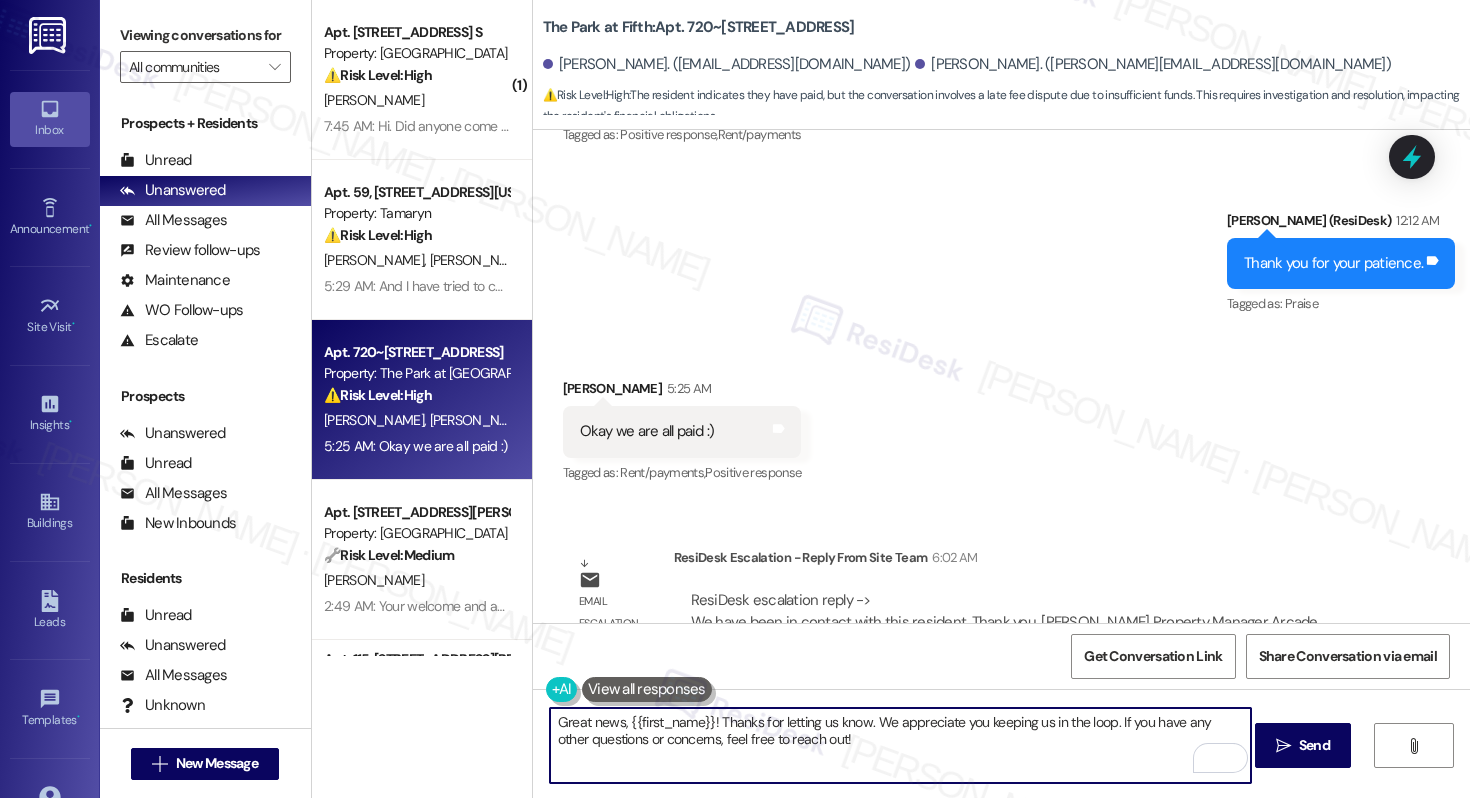 click on "Great news, {{first_name}}! Thanks for letting us know. We appreciate you keeping us in the loop. If you have any other questions or concerns, feel free to reach out!" at bounding box center (900, 745) 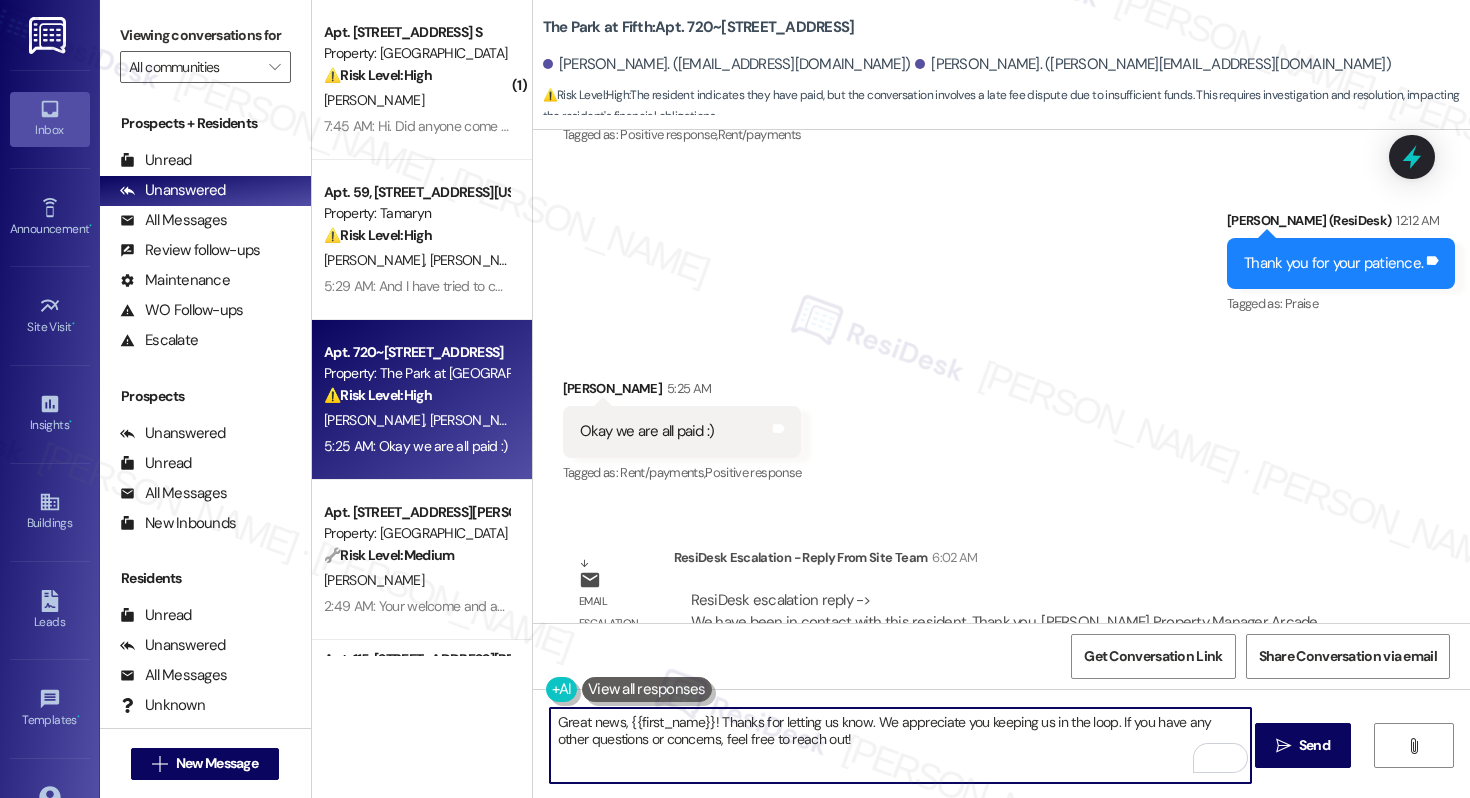 drag, startPoint x: 614, startPoint y: 724, endPoint x: 703, endPoint y: 718, distance: 89.20202 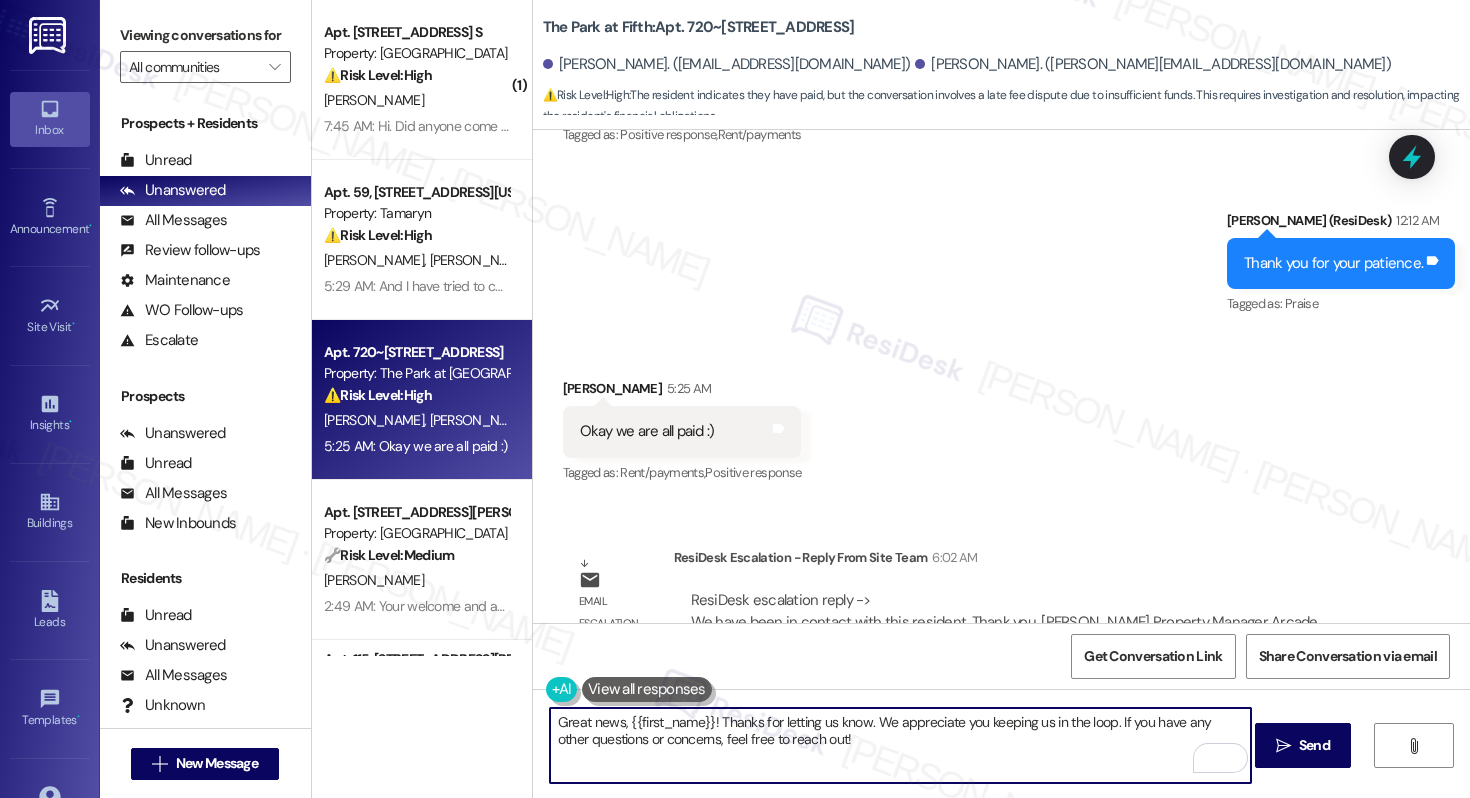 click on "Great news, {{first_name}}! Thanks for letting us know. We appreciate you keeping us in the loop. If you have any other questions or concerns, feel free to reach out!" at bounding box center (900, 745) 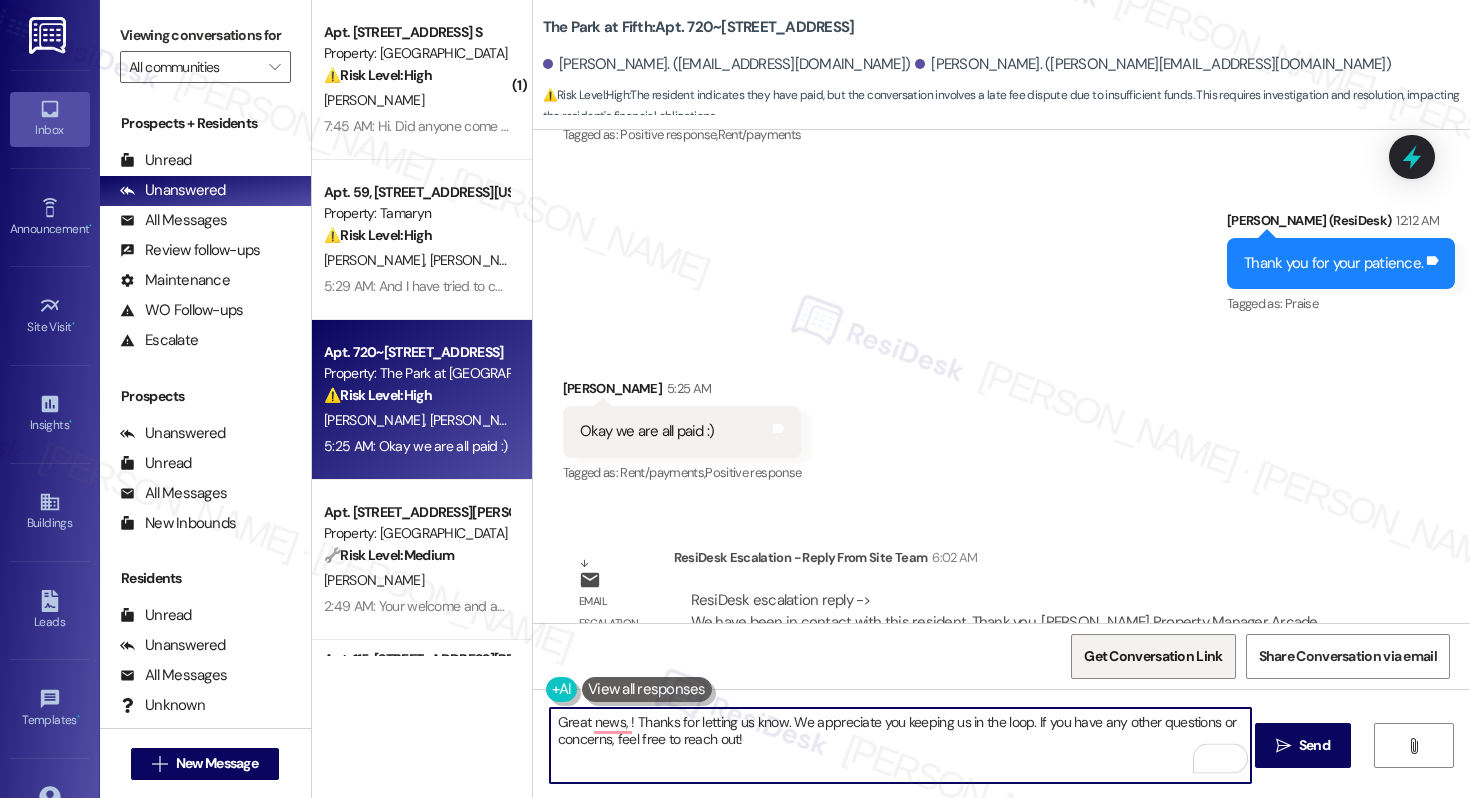 paste on "[PERSON_NAME]" 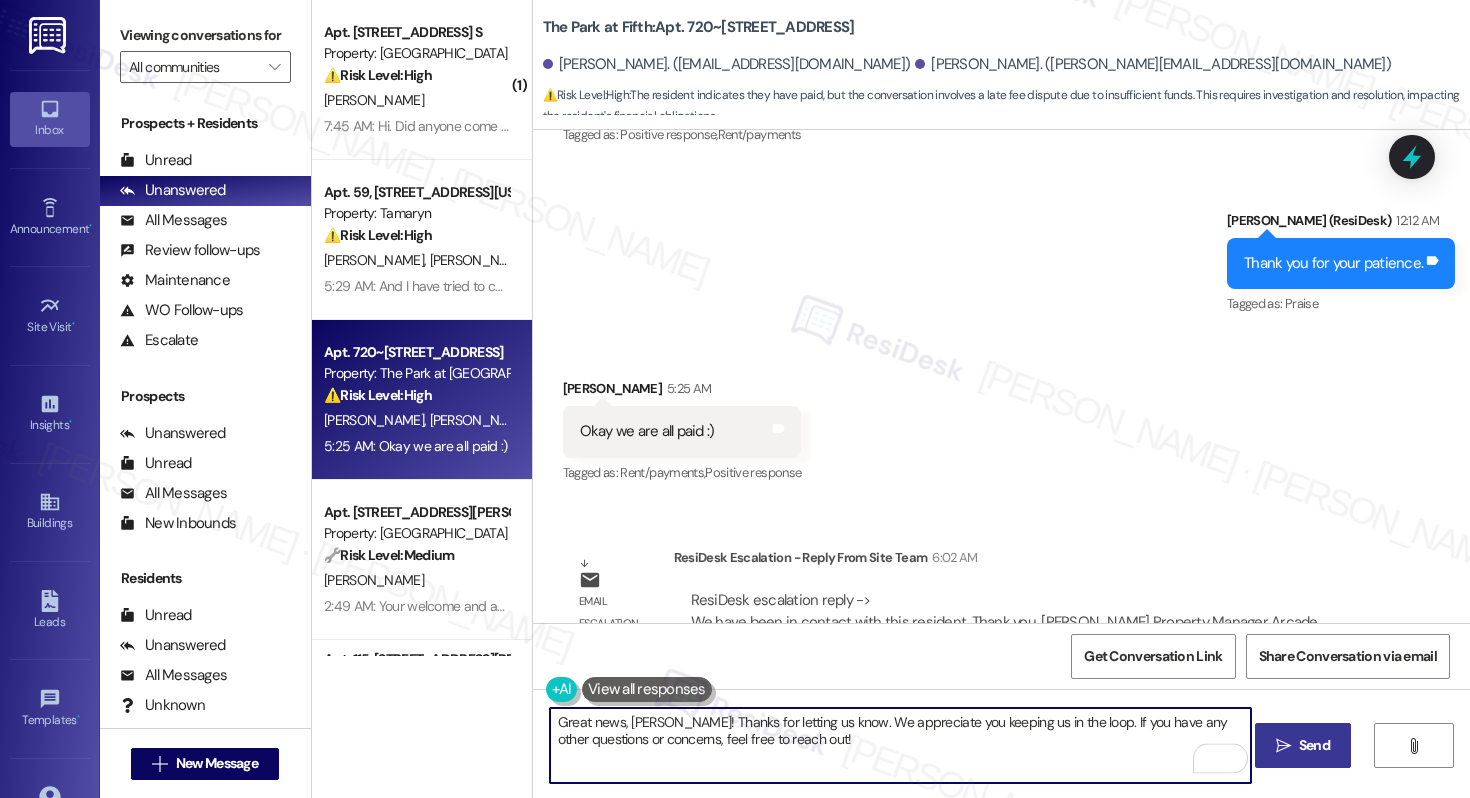 type on "Great news, [PERSON_NAME]! Thanks for letting us know. We appreciate you keeping us in the loop. If you have any other questions or concerns, feel free to reach out!" 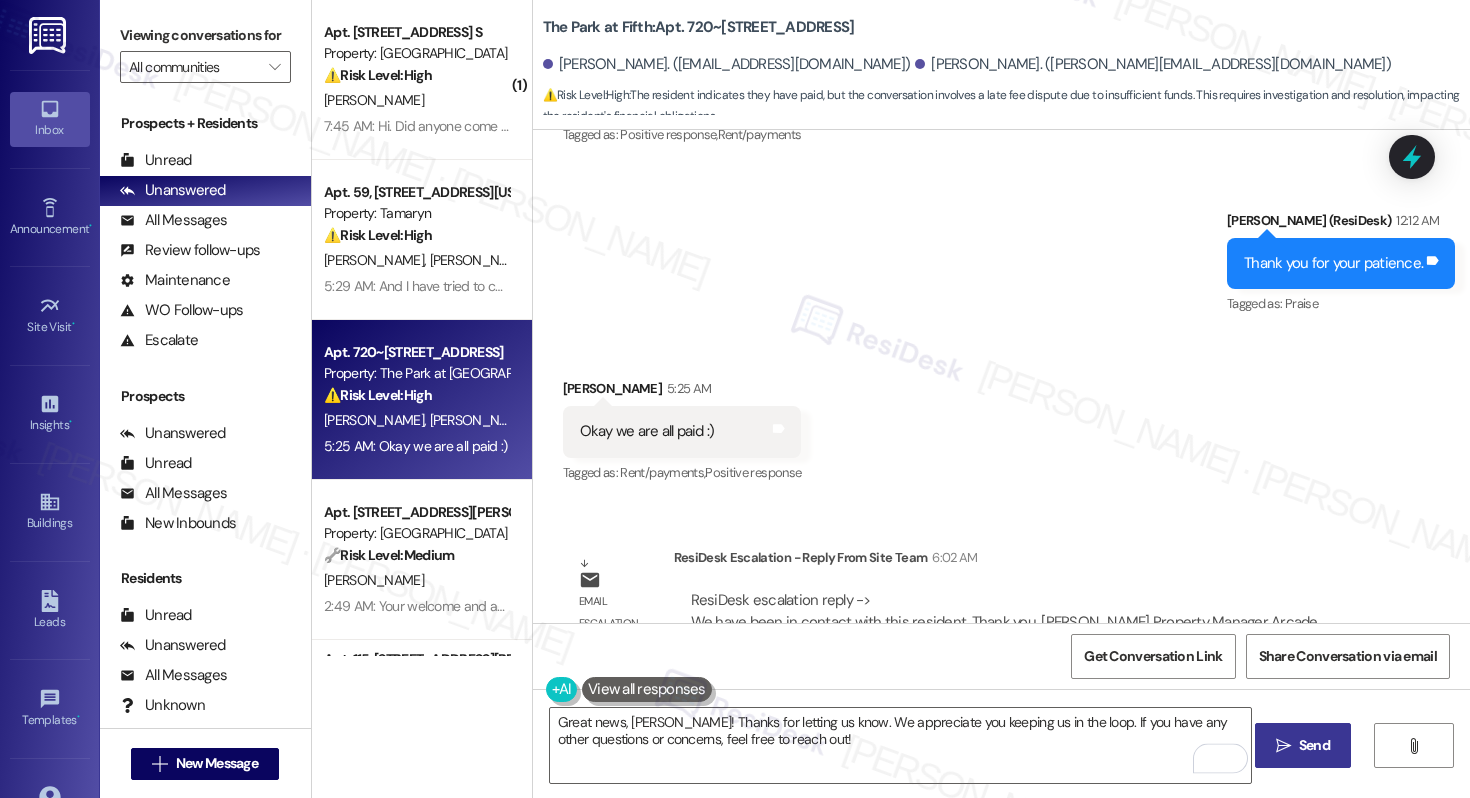 click on "Send" at bounding box center (1314, 745) 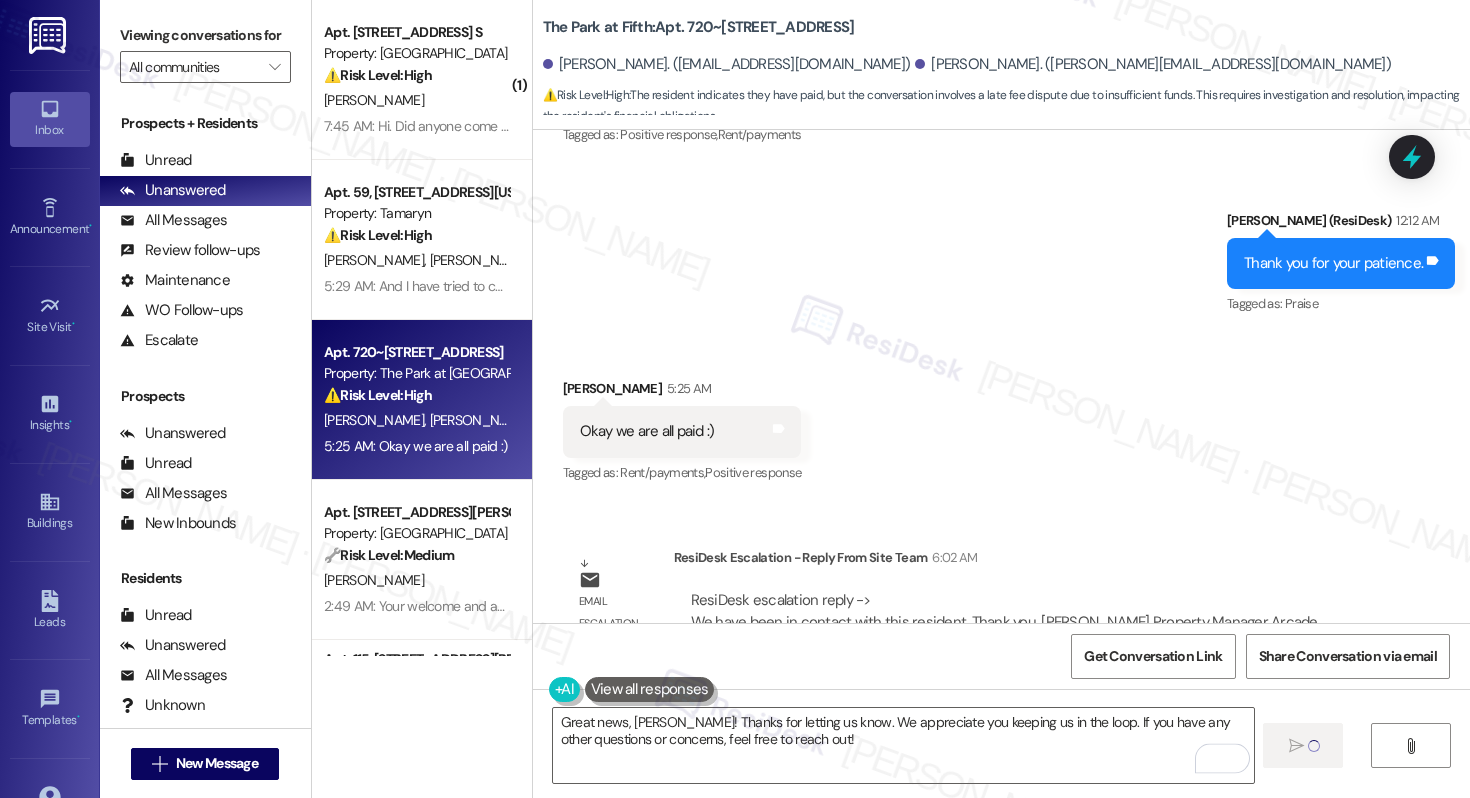 type 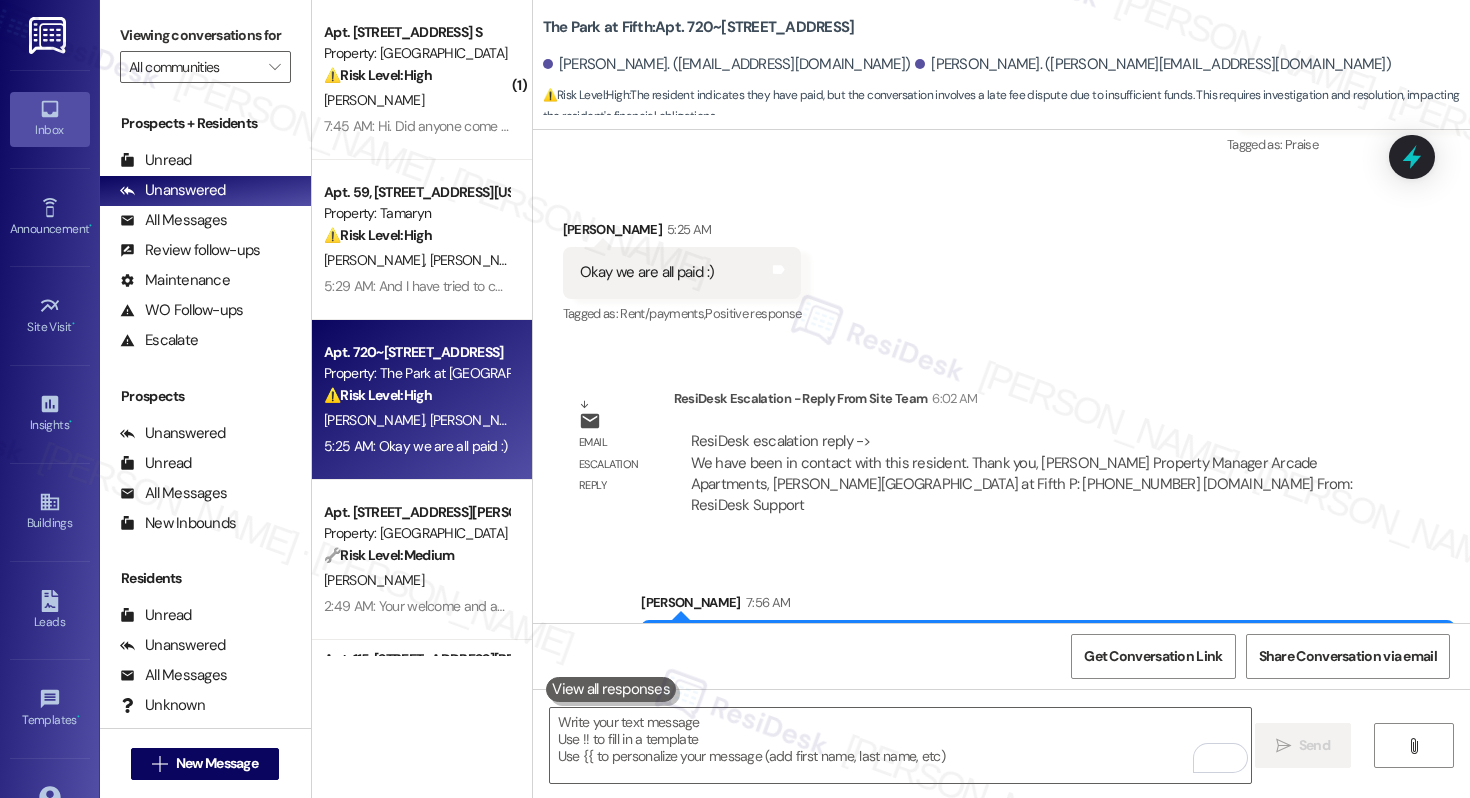 scroll, scrollTop: 11689, scrollLeft: 0, axis: vertical 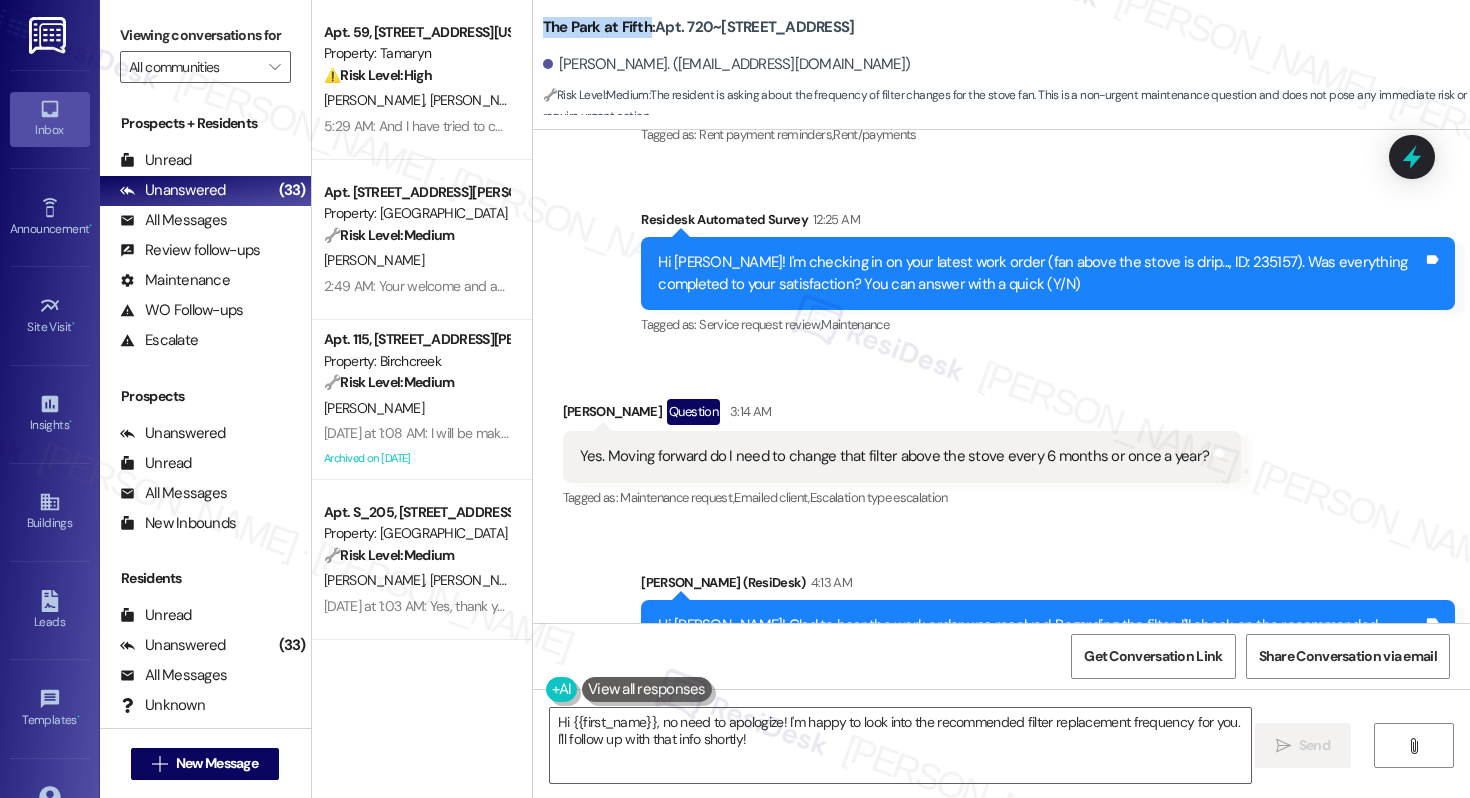 drag, startPoint x: 532, startPoint y: 26, endPoint x: 635, endPoint y: 29, distance: 103.04368 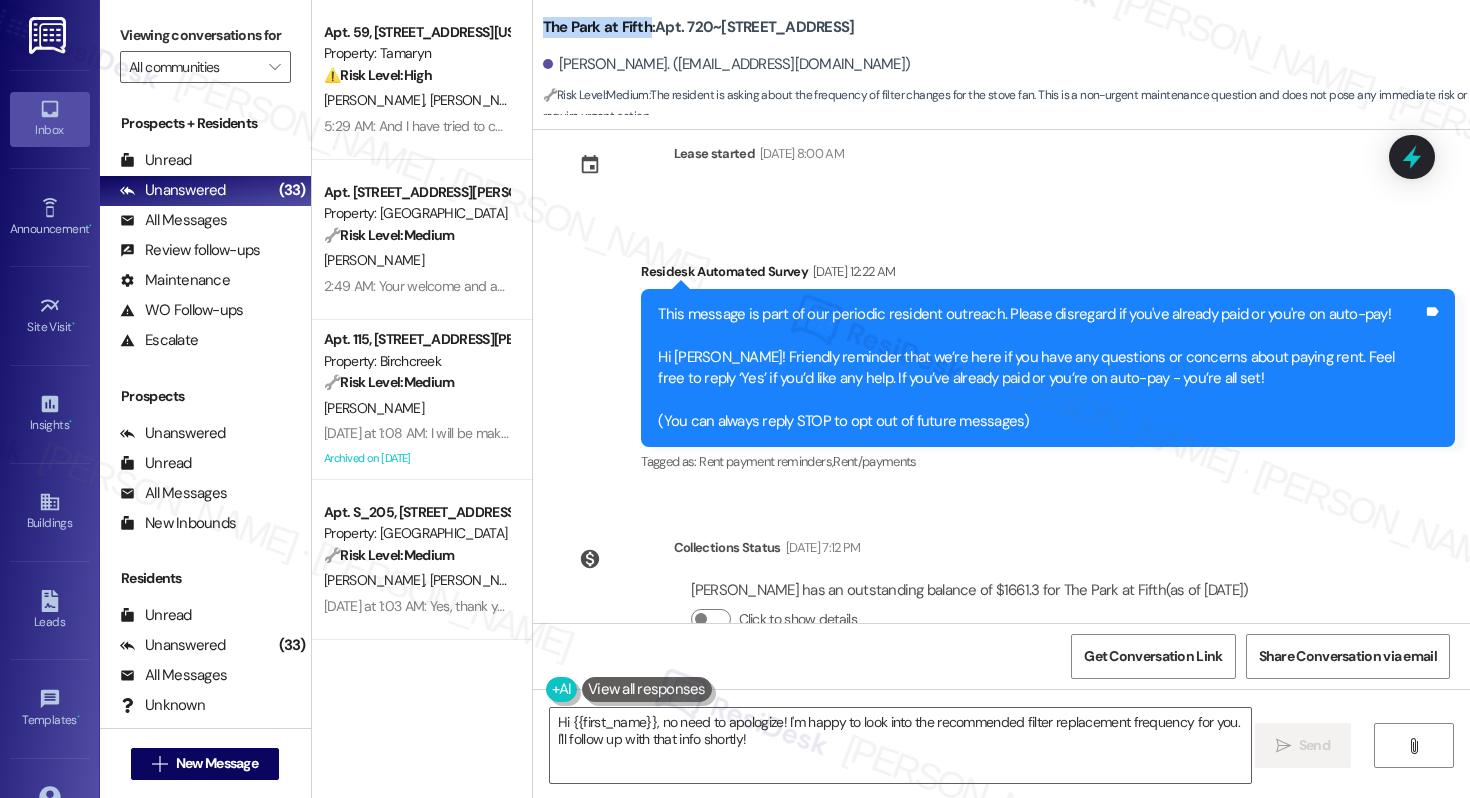 scroll, scrollTop: 0, scrollLeft: 0, axis: both 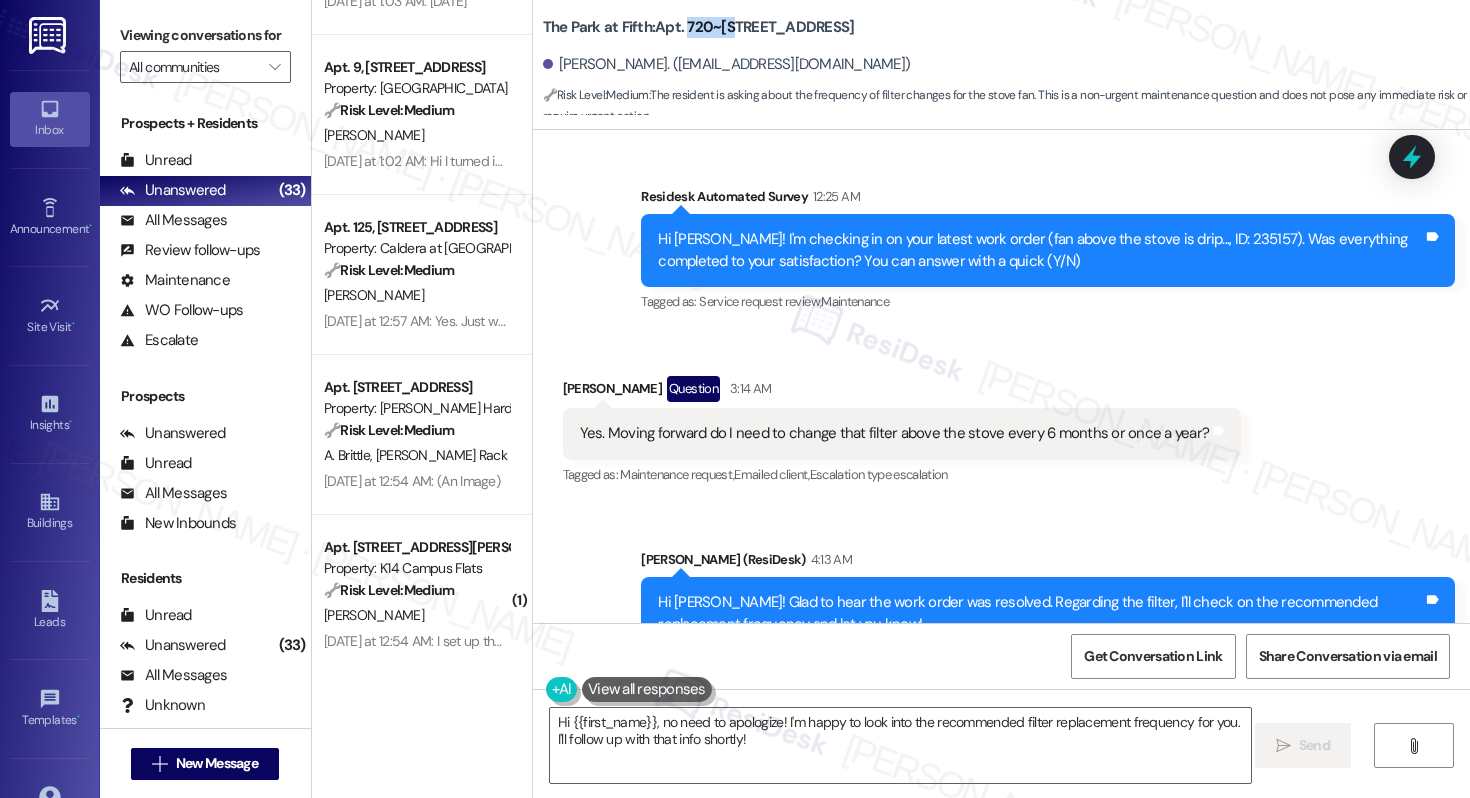 drag, startPoint x: 675, startPoint y: 27, endPoint x: 720, endPoint y: 27, distance: 45 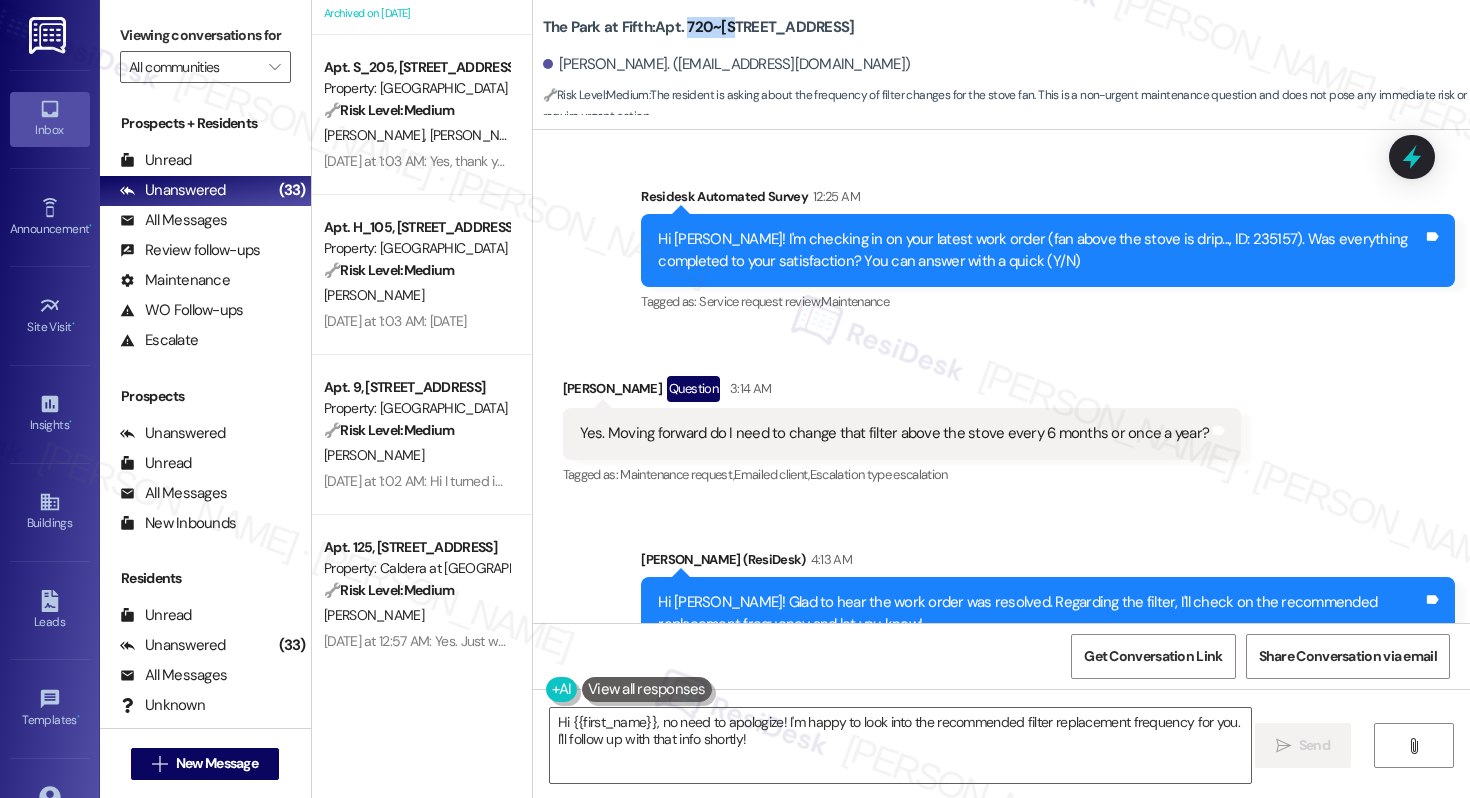 copy on "720~59" 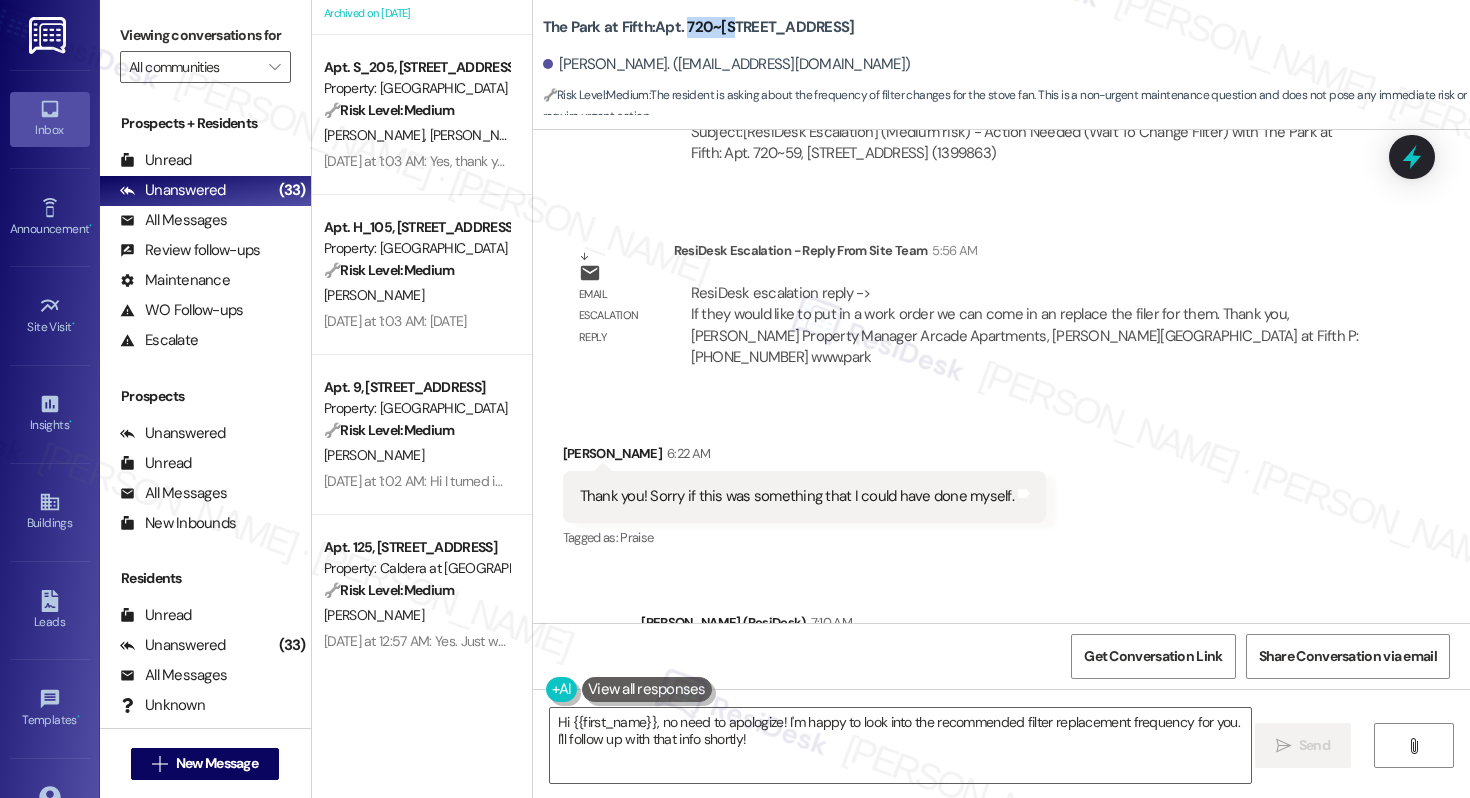 scroll, scrollTop: 1951, scrollLeft: 0, axis: vertical 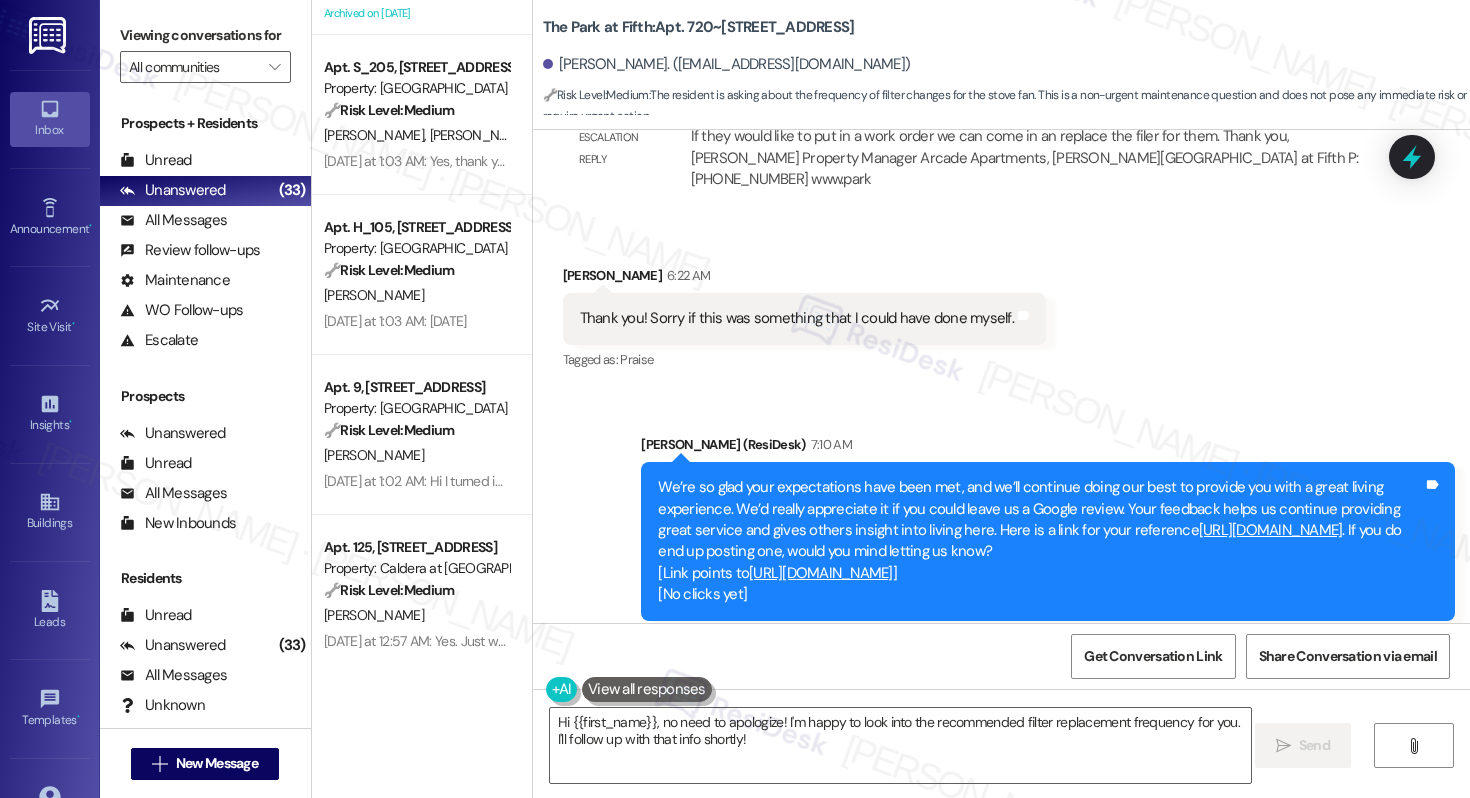 click on "Caroline Karaverdian 6:22 AM" at bounding box center (804, 279) 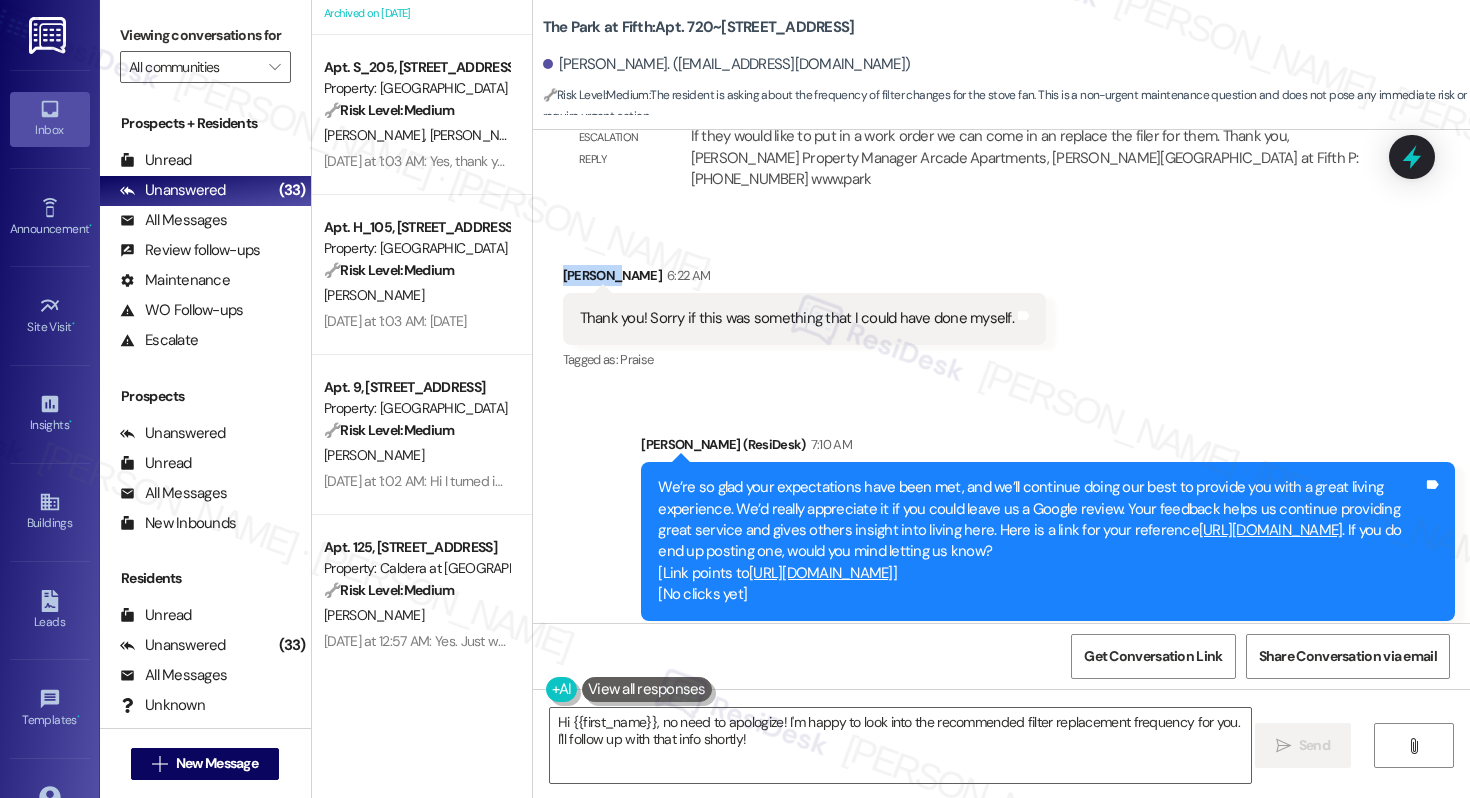 click on "Caroline Karaverdian 6:22 AM" at bounding box center (804, 279) 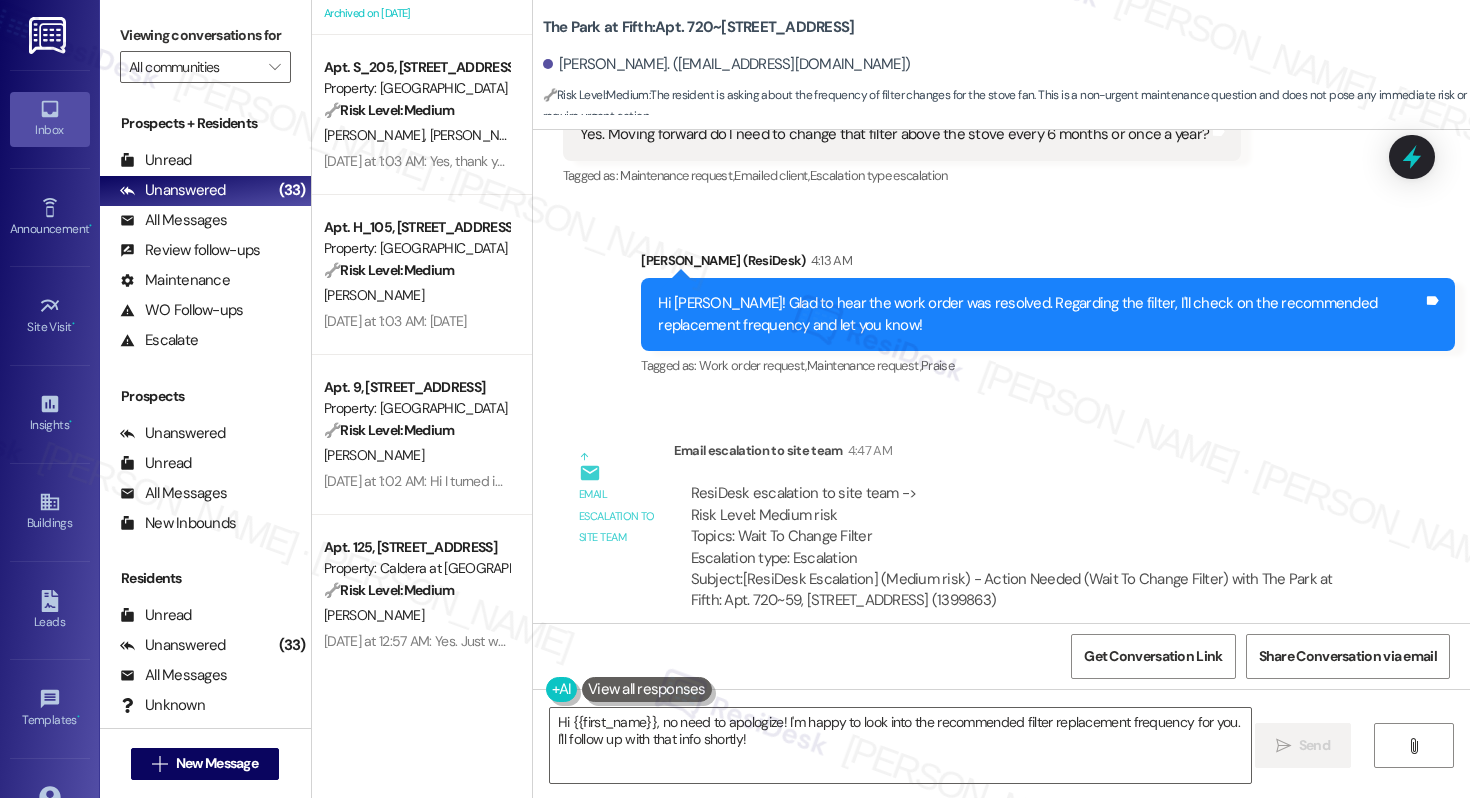 scroll, scrollTop: 1951, scrollLeft: 0, axis: vertical 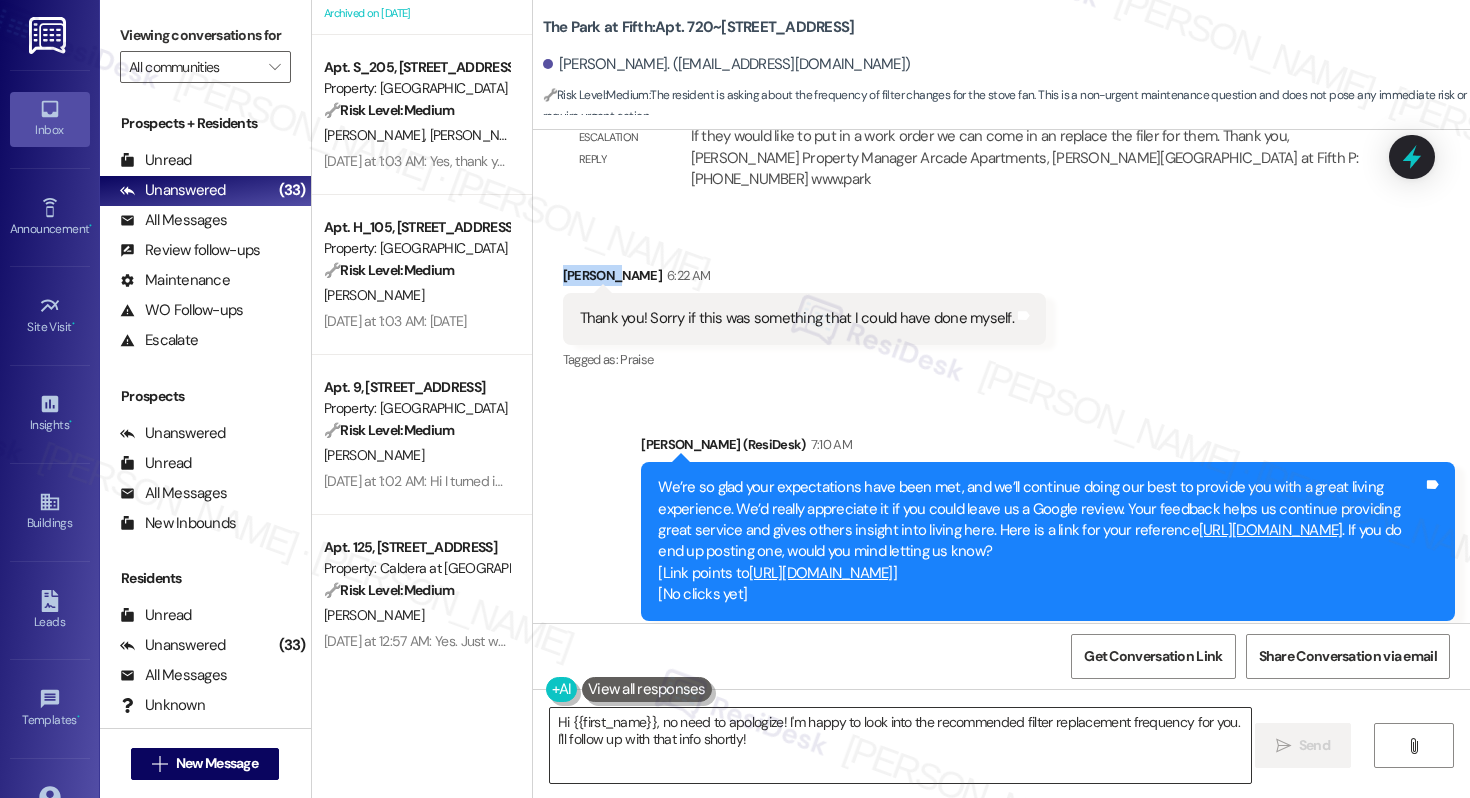 click on "Hi {{first_name}}, no need to apologize! I'm happy to look into the recommended filter replacement frequency for you. I'll follow up with that info shortly!" at bounding box center [900, 745] 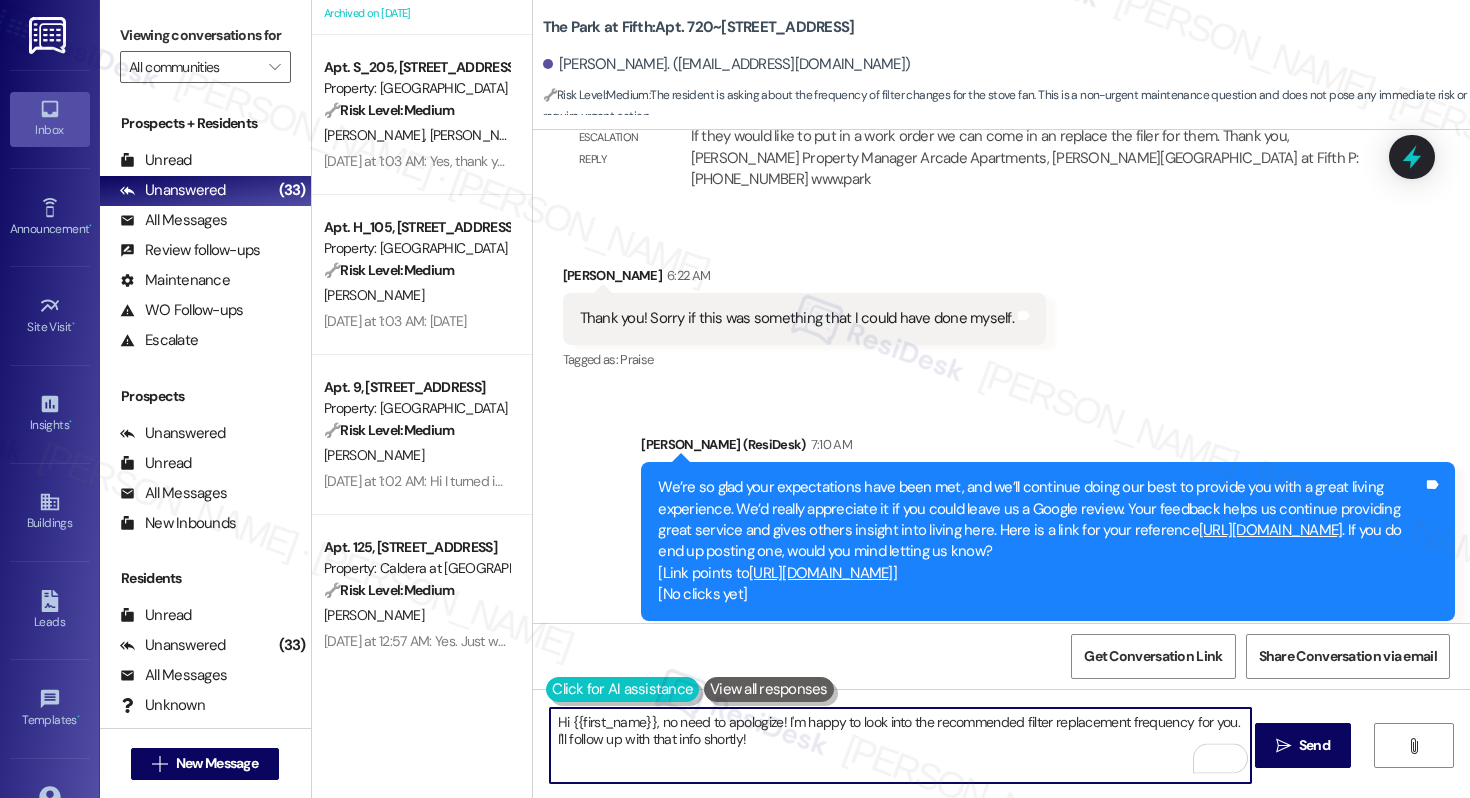 drag, startPoint x: 755, startPoint y: 746, endPoint x: 540, endPoint y: 700, distance: 219.86588 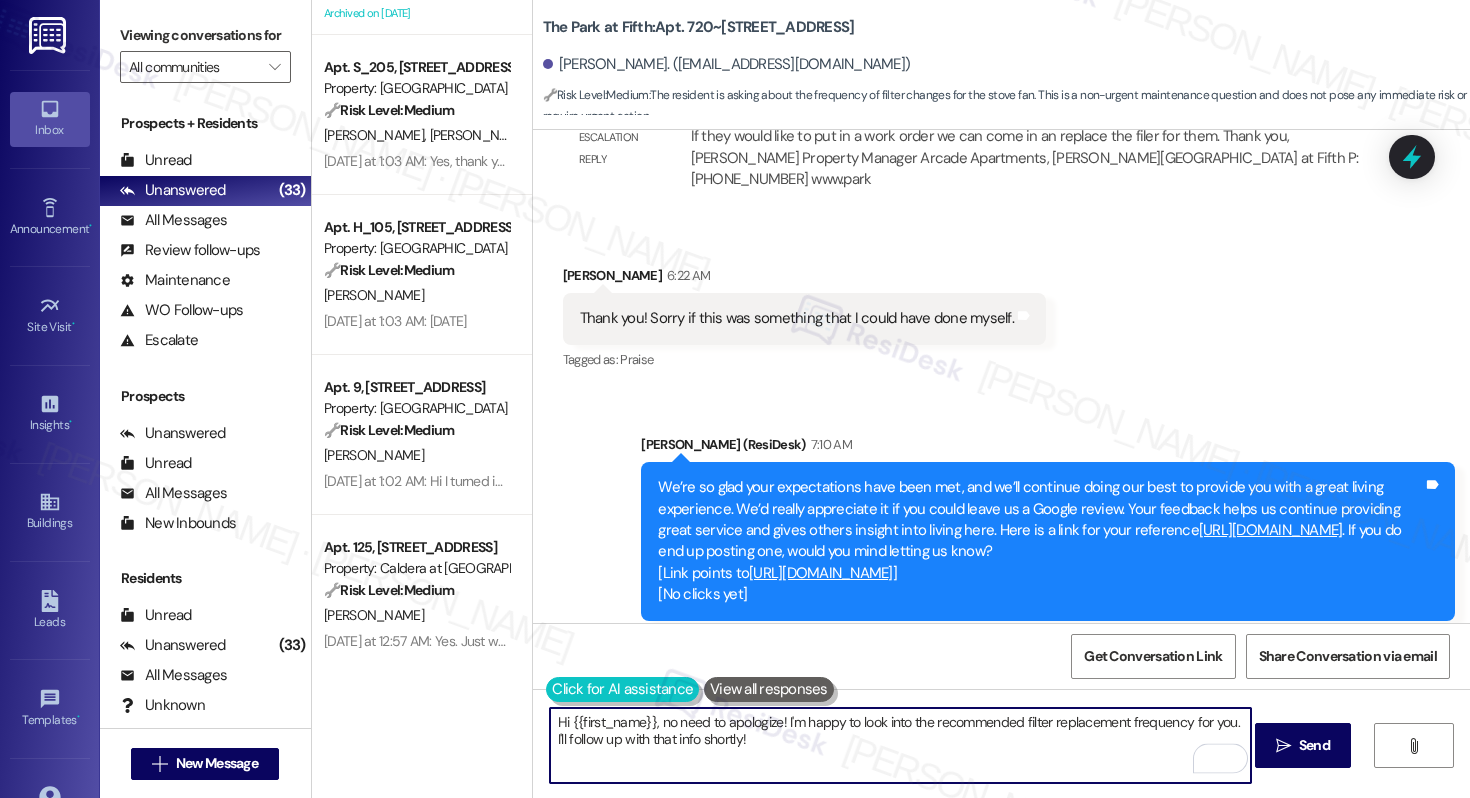 click on "Hi {{first_name}}, no need to apologize! I'm happy to look into the recommended filter replacement frequency for you. I'll follow up with that info shortly!" at bounding box center [890, 745] 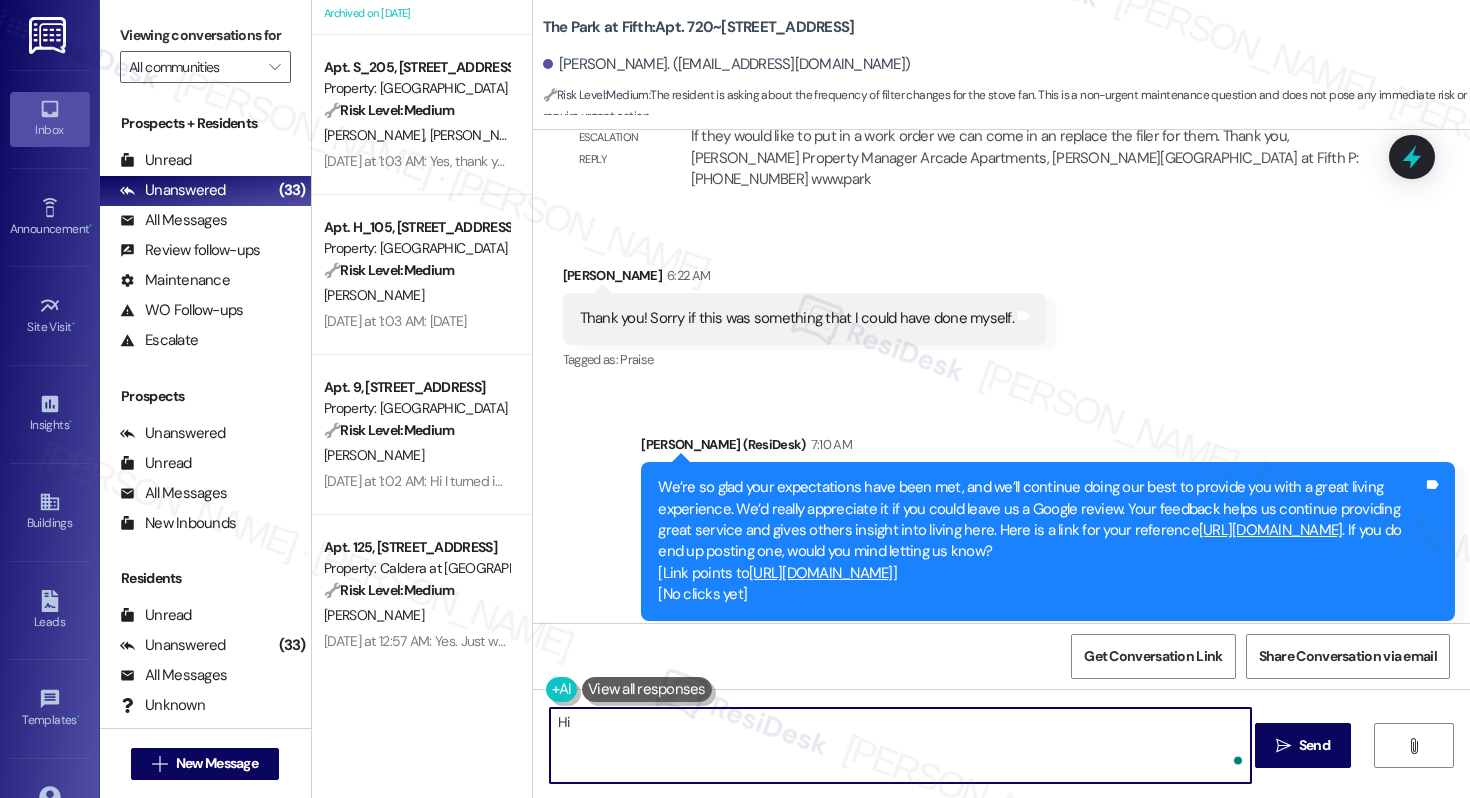 paste on "Caroline" 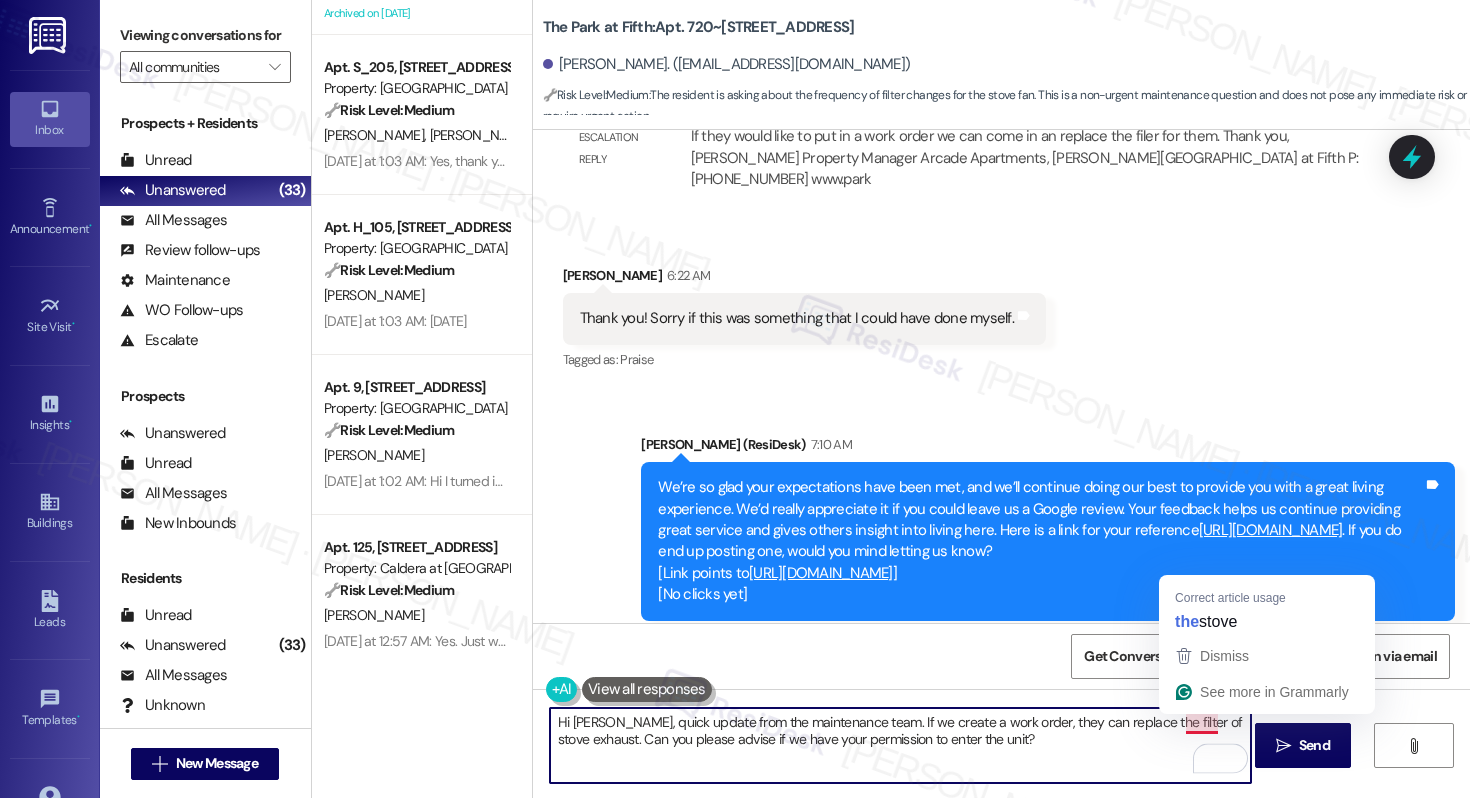 click on "Hi Caroline, quick update from the maintenance team. If we create a work order, they can replace the filter of stove exhaust. Can you please advise if we have your permission to enter the unit?" at bounding box center [900, 745] 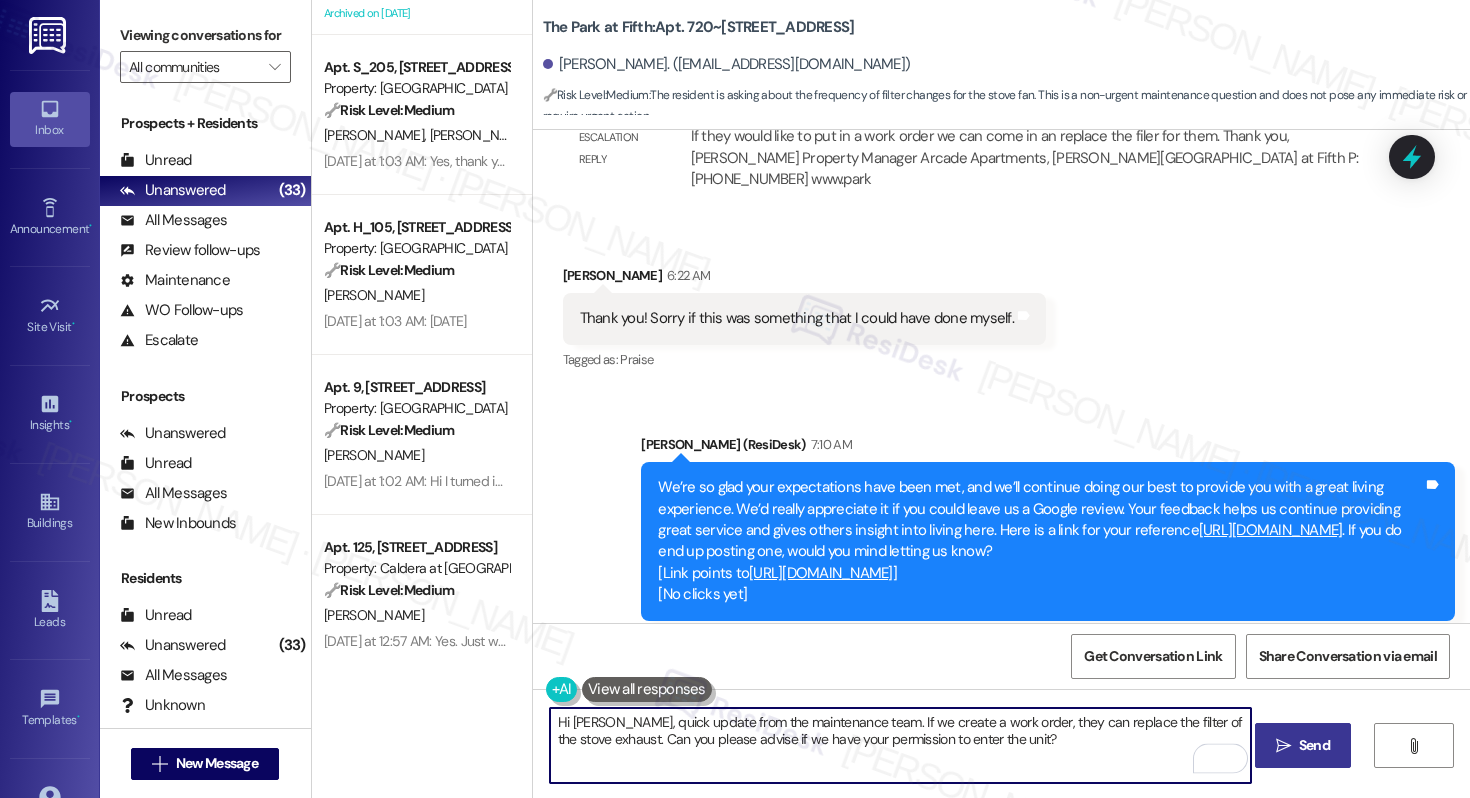 type on "Hi Caroline, quick update from the maintenance team. If we create a work order, they can replace the filter of the stove exhaust. Can you please advise if we have your permission to enter the unit?" 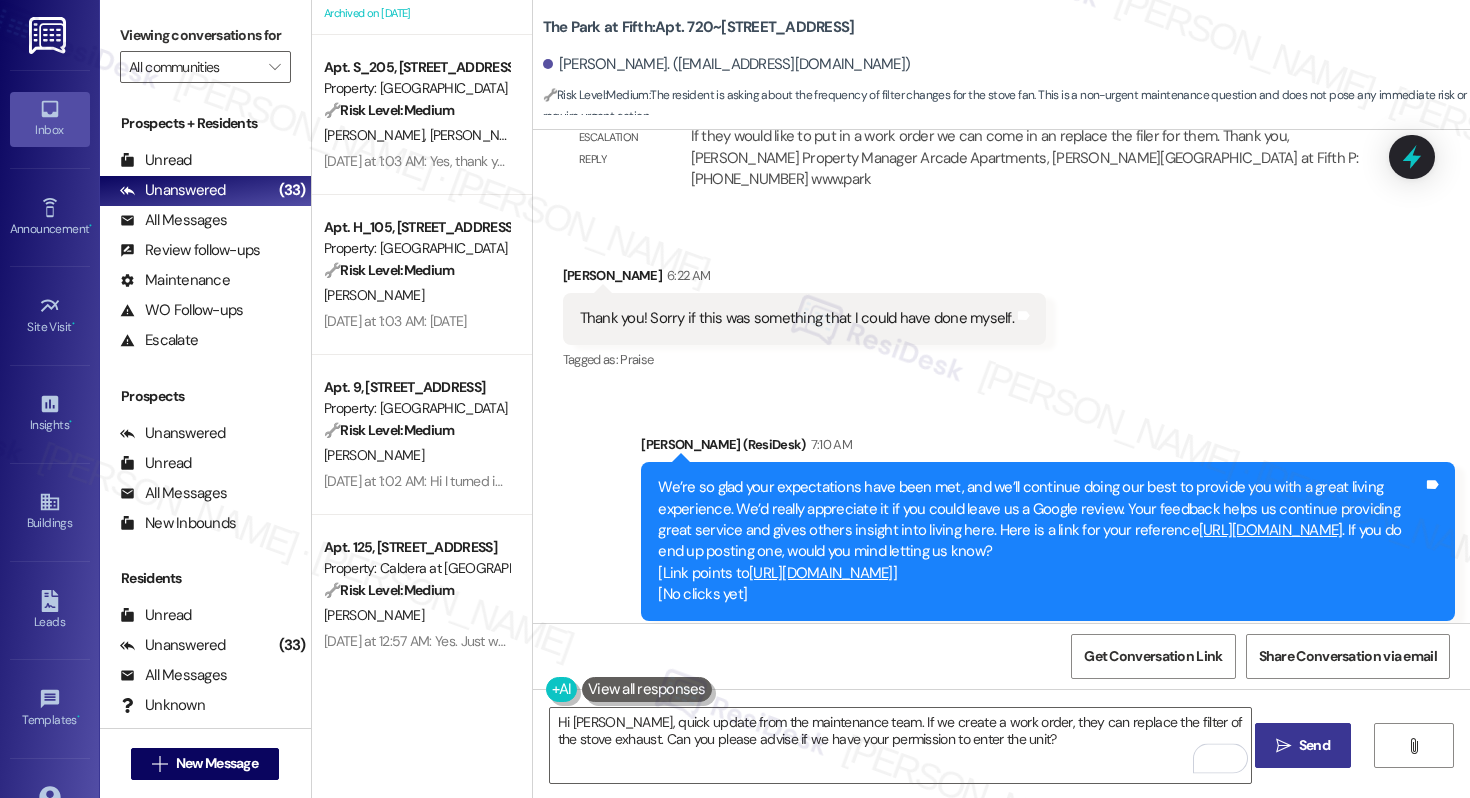 click on " Send" at bounding box center [1303, 745] 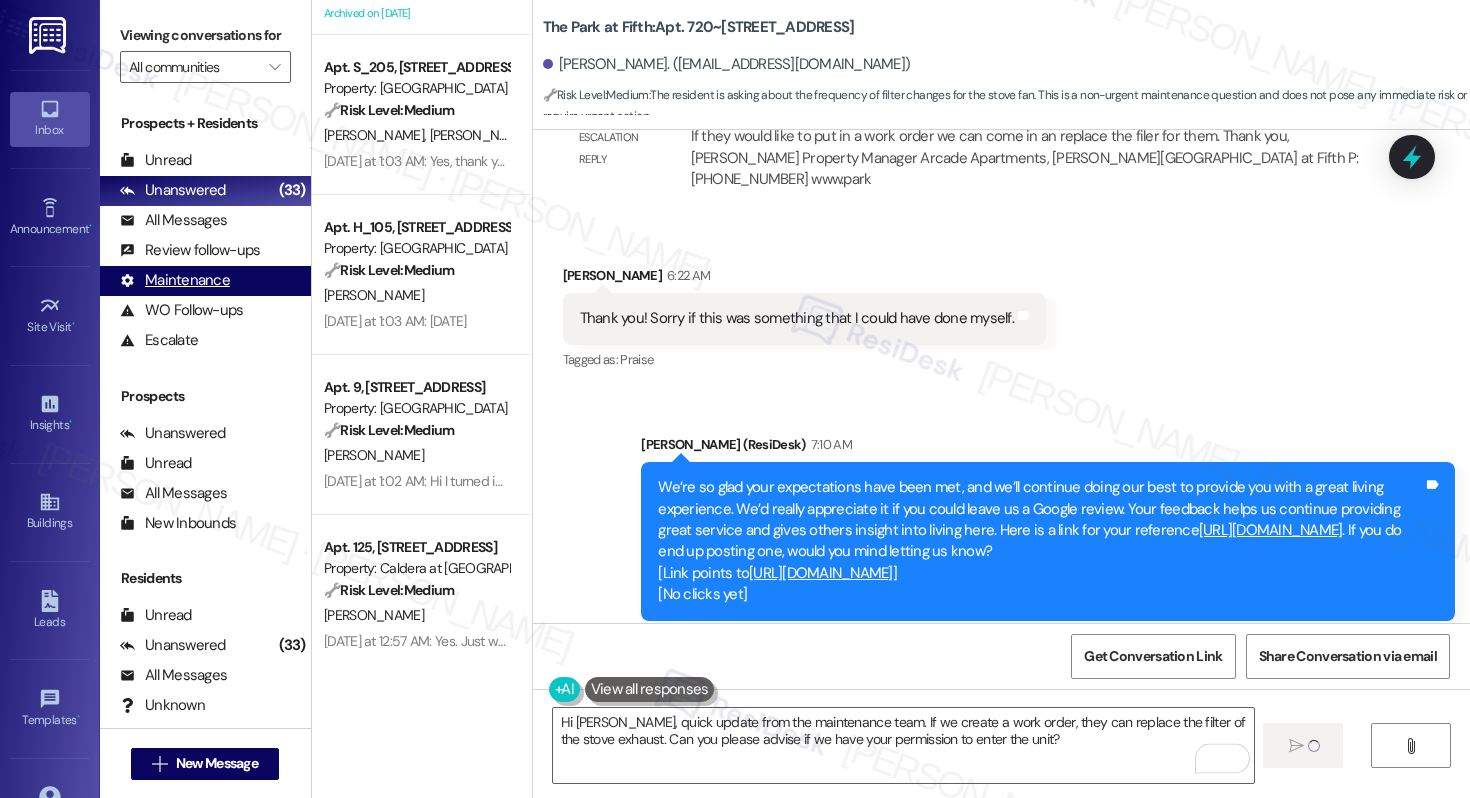 type 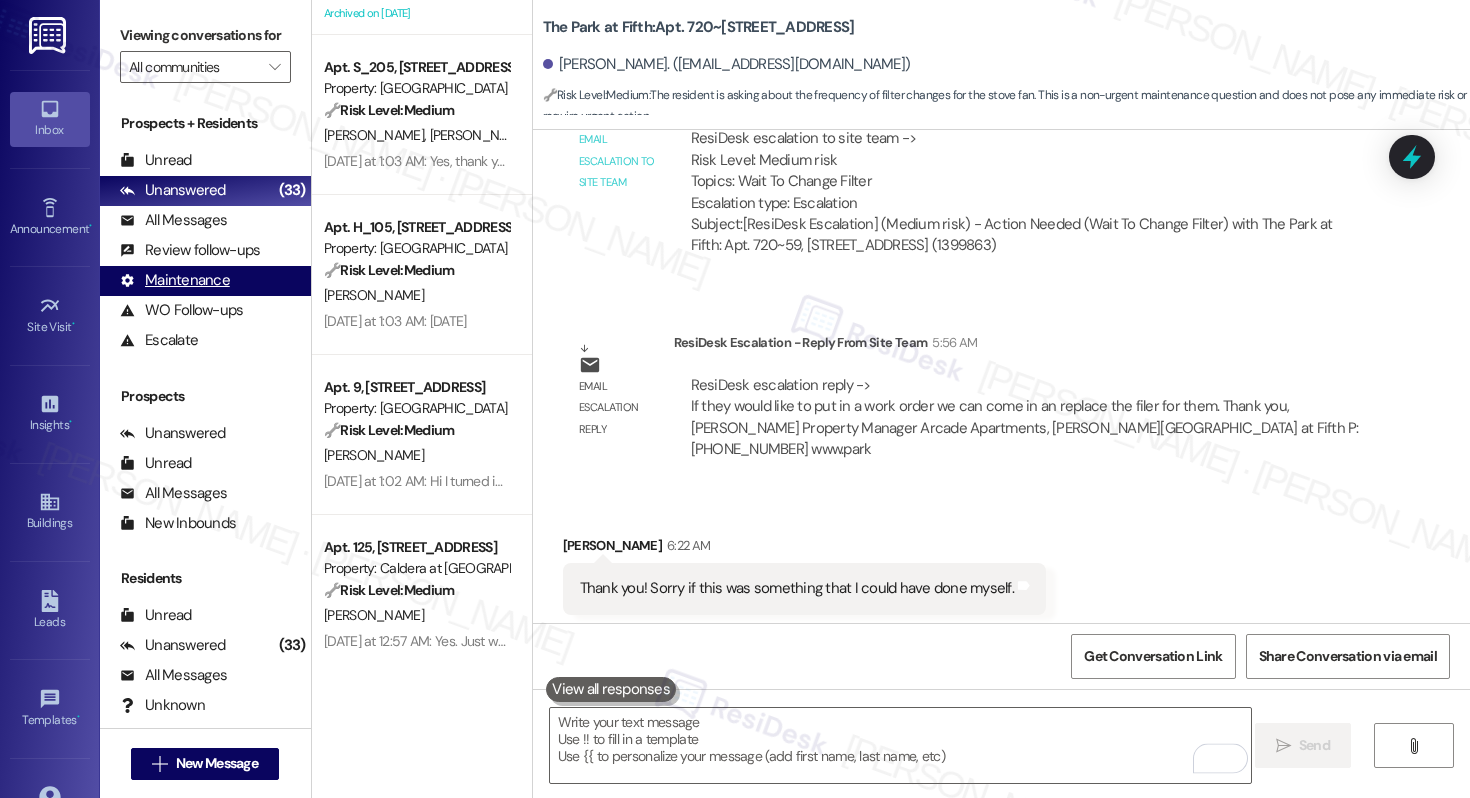 scroll, scrollTop: 1674, scrollLeft: 0, axis: vertical 